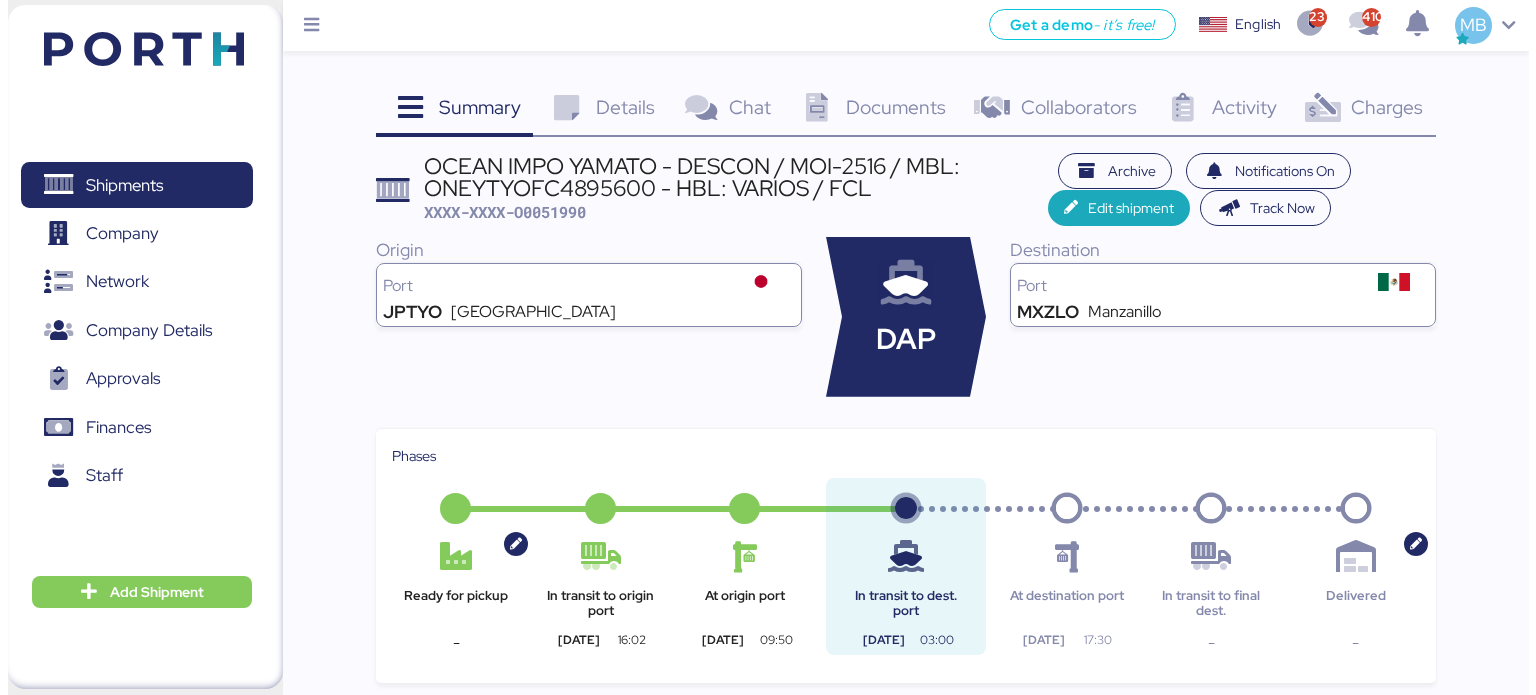 scroll, scrollTop: 0, scrollLeft: 0, axis: both 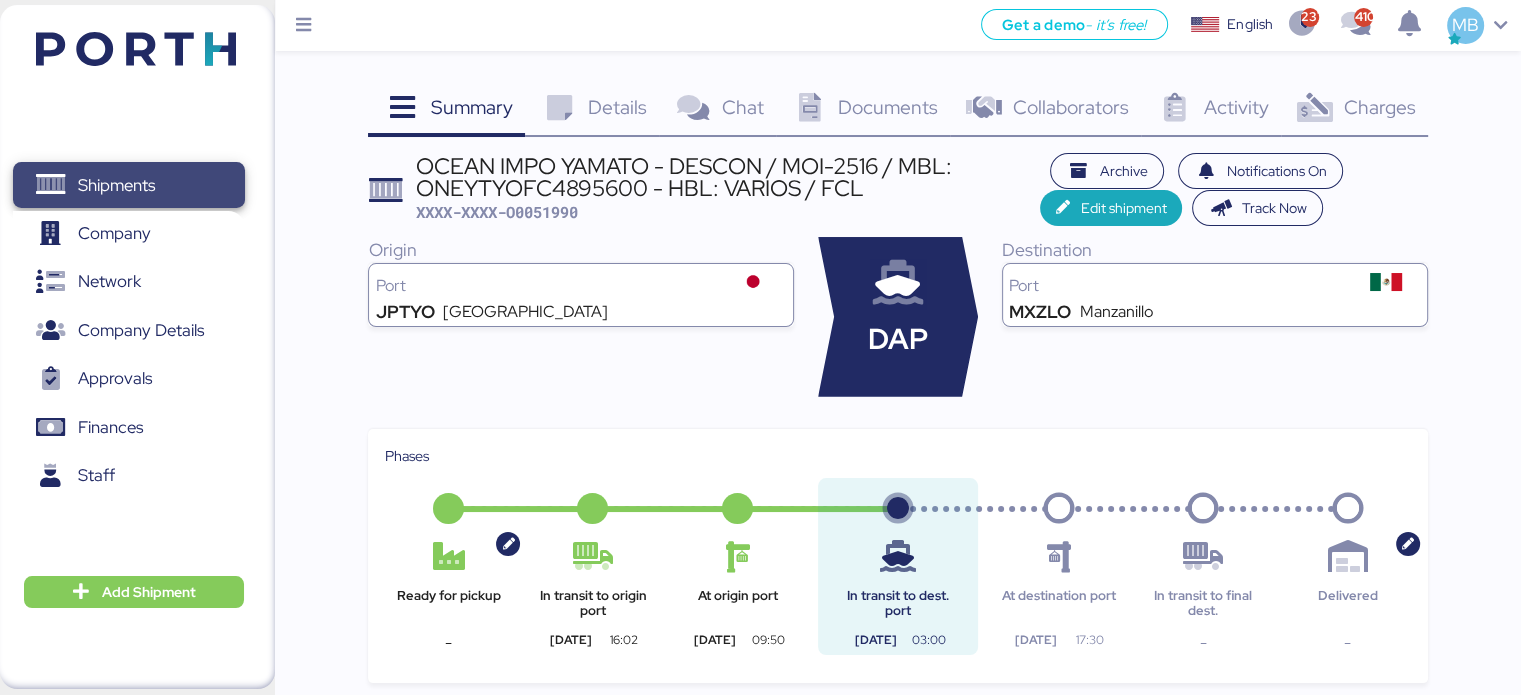 click on "Shipments" at bounding box center (116, 185) 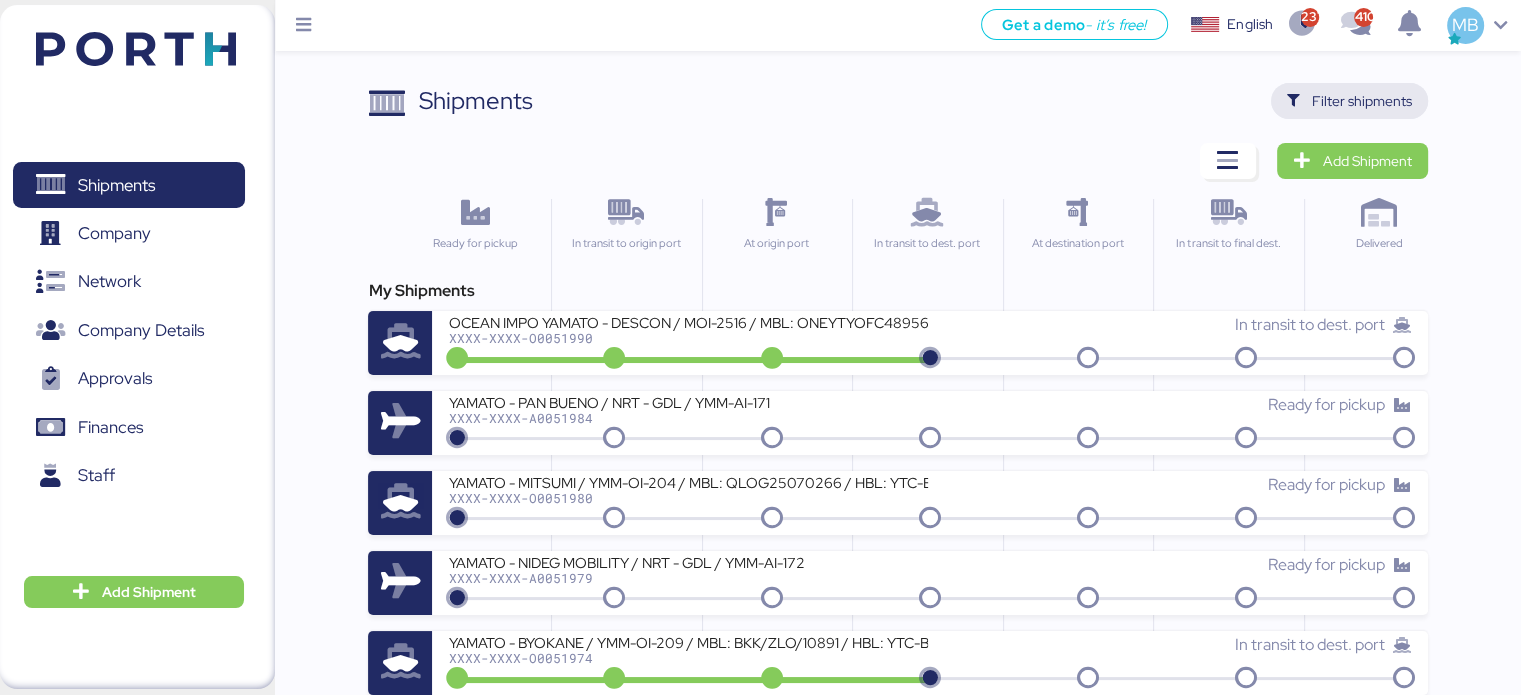 click on "Filter shipments" at bounding box center (1362, 101) 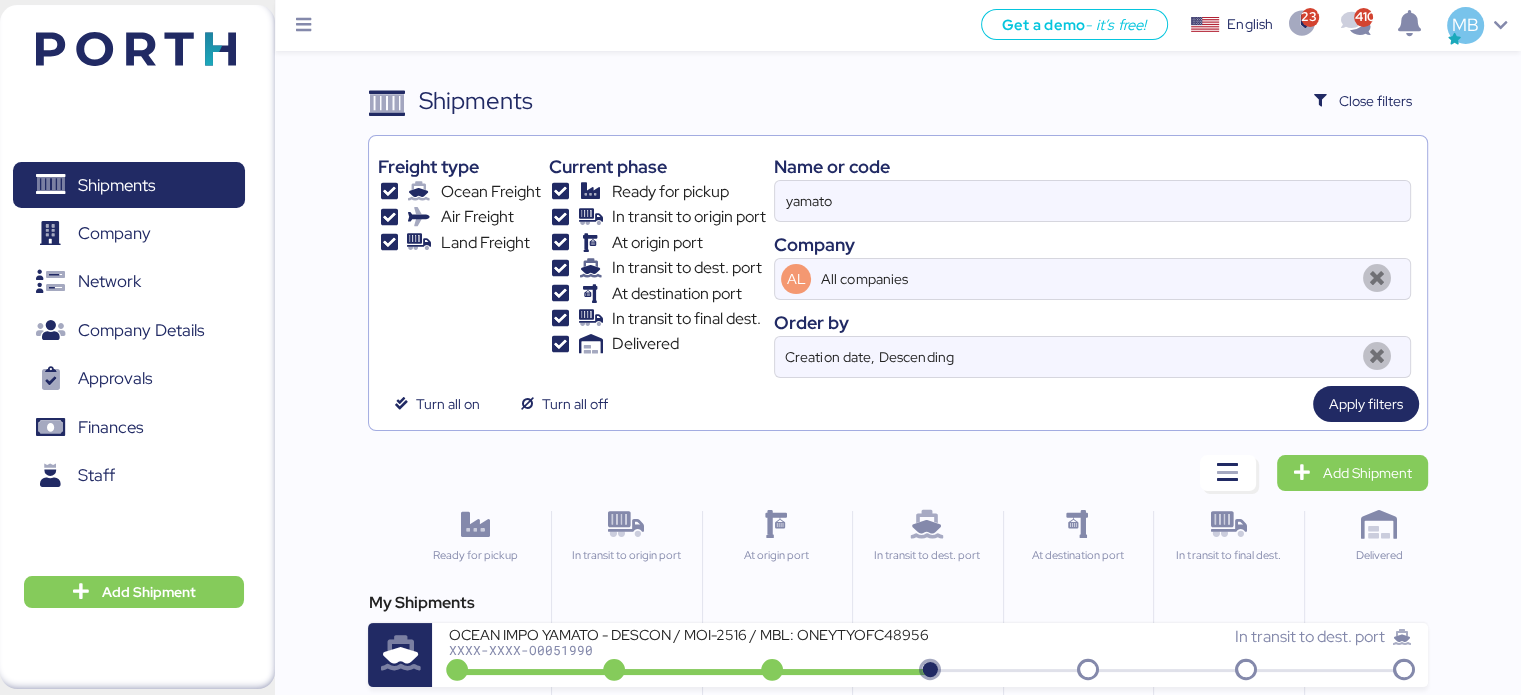 drag, startPoint x: 963, startPoint y: 224, endPoint x: 919, endPoint y: 223, distance: 44.011364 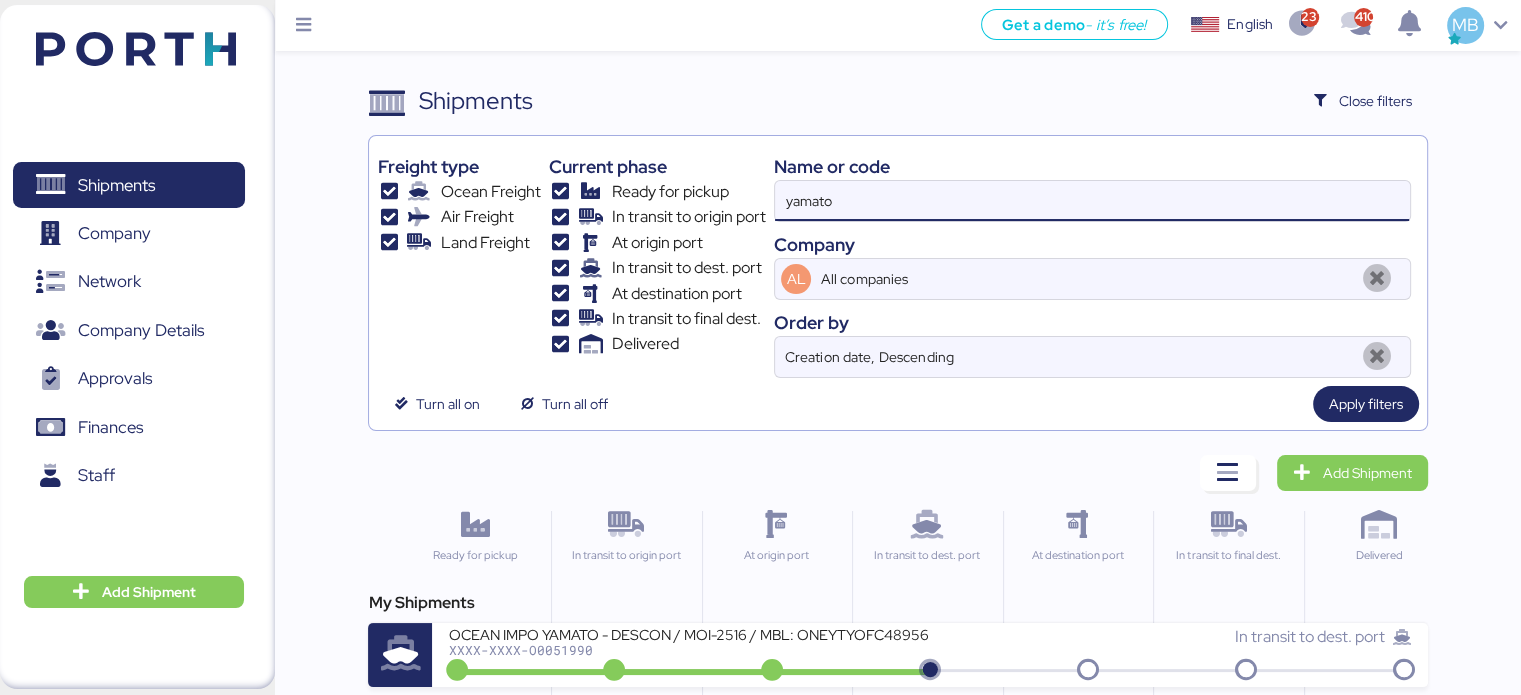drag, startPoint x: 922, startPoint y: 195, endPoint x: 691, endPoint y: 188, distance: 231.10603 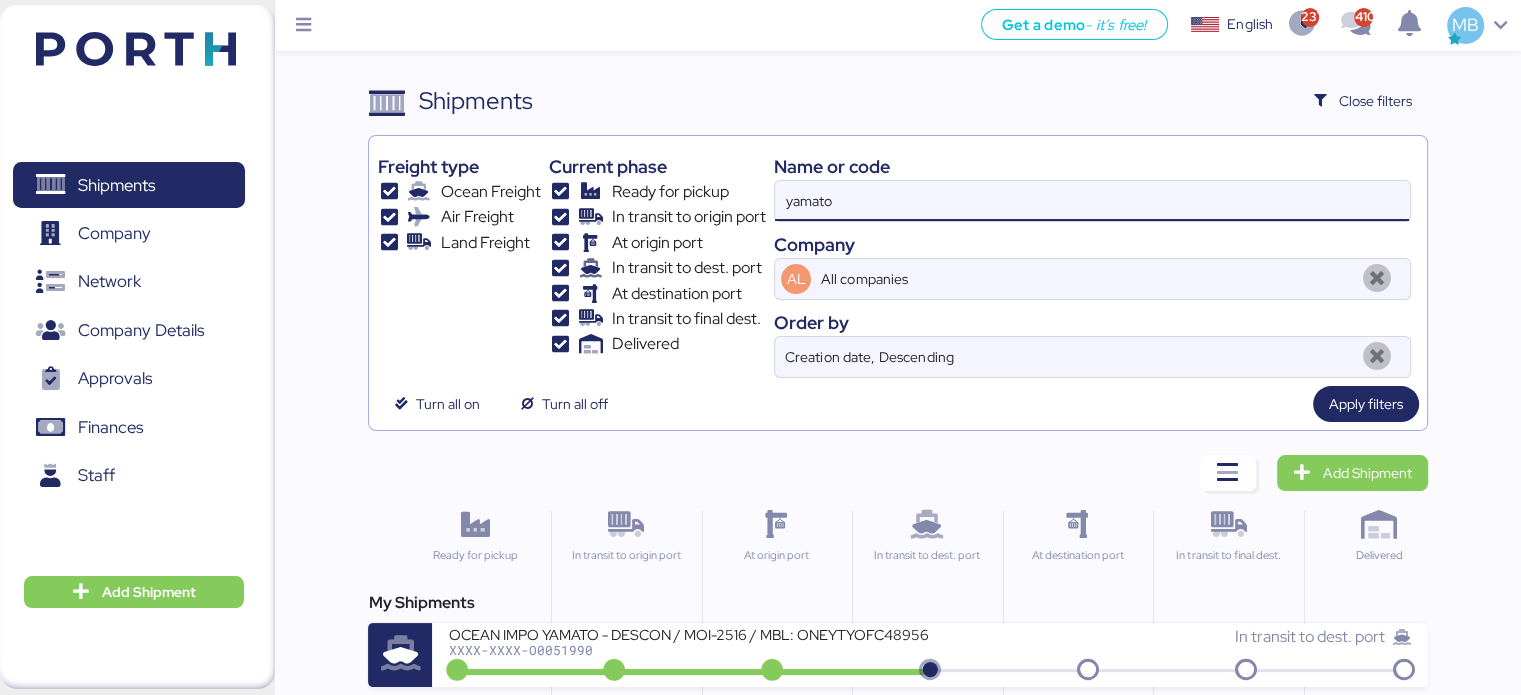 click on "Freight type   Ocean Freight   Air Freight   Land Freight Current phase   Ready for pickup   In transit to origin port   At origin port   In transit to dest. port   At destination port   In transit to final dest.   Delivered Name or code yamato Company AL All companies   Order by Creation date, Descending" at bounding box center [897, 261] 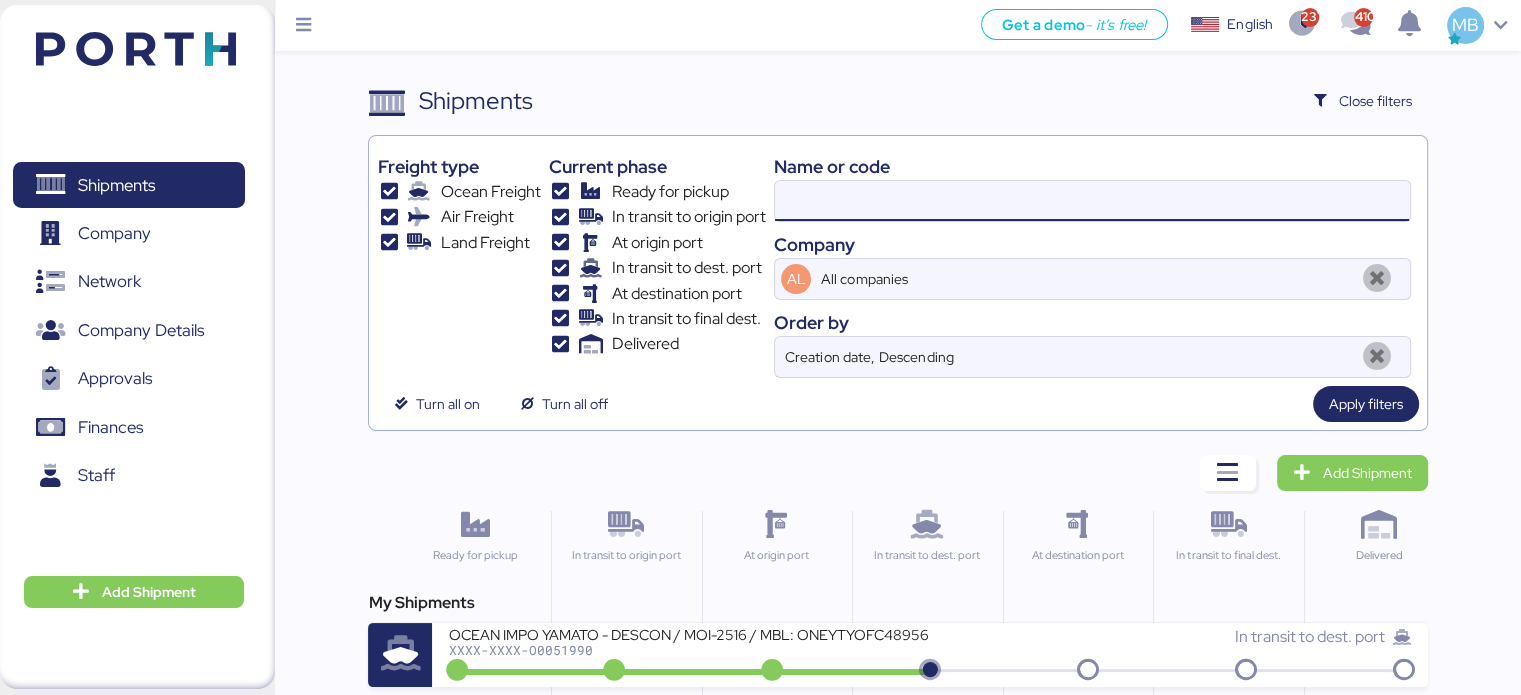 paste on "O0051628" 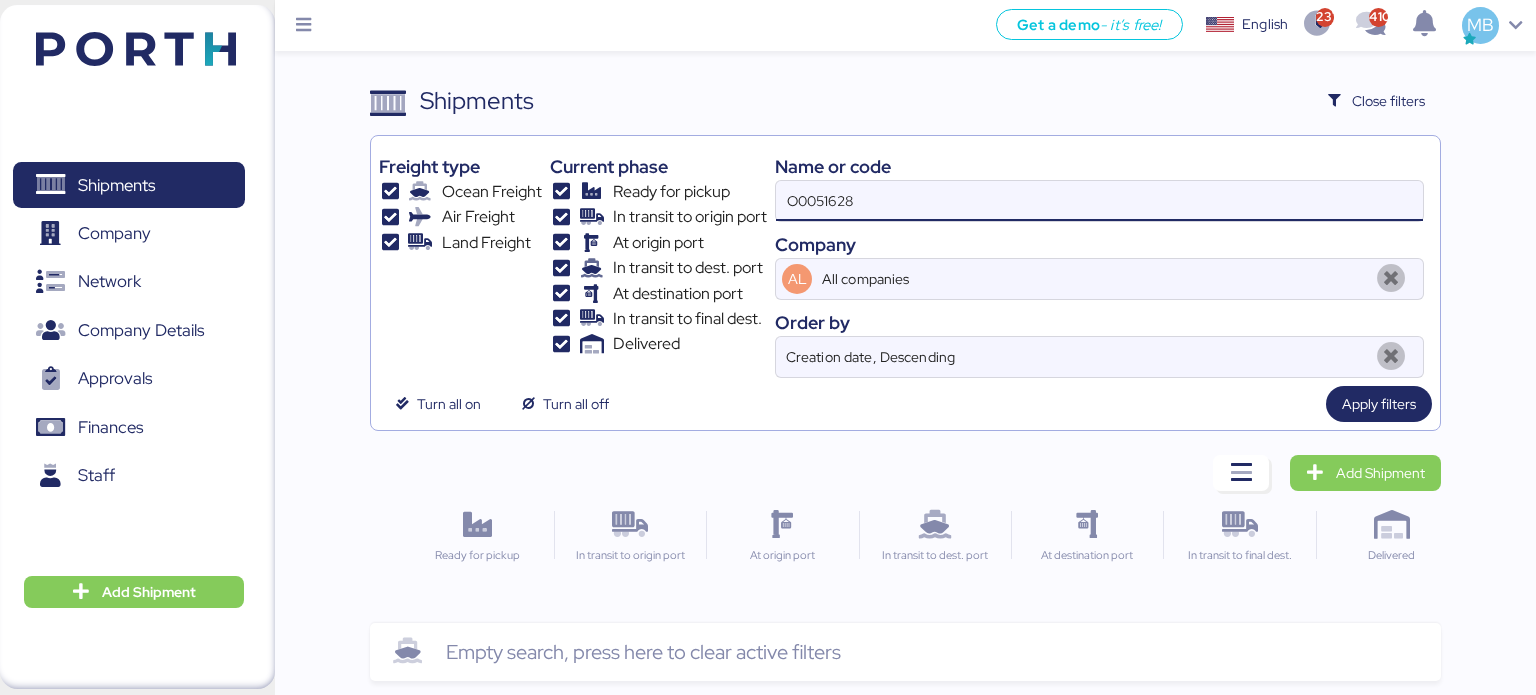 type on "O0051628" 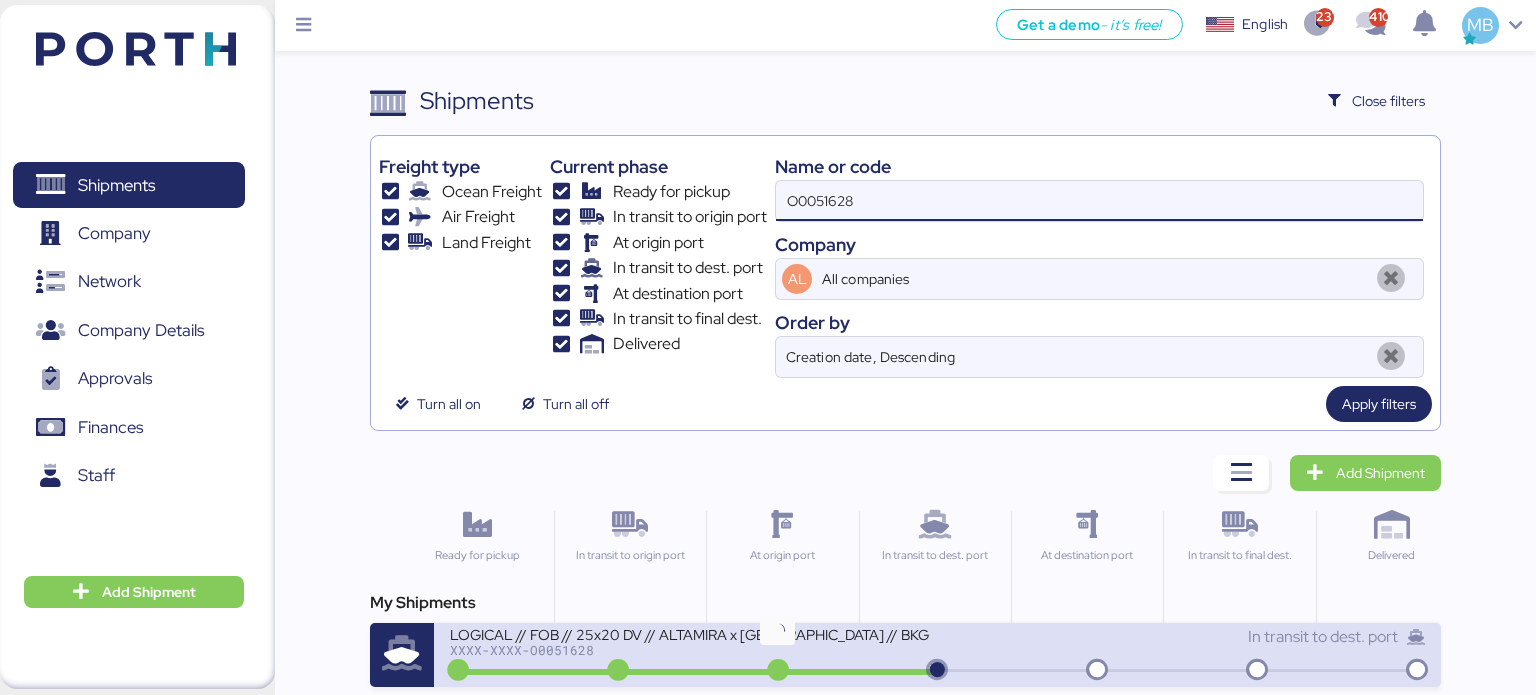 click at bounding box center (778, 671) 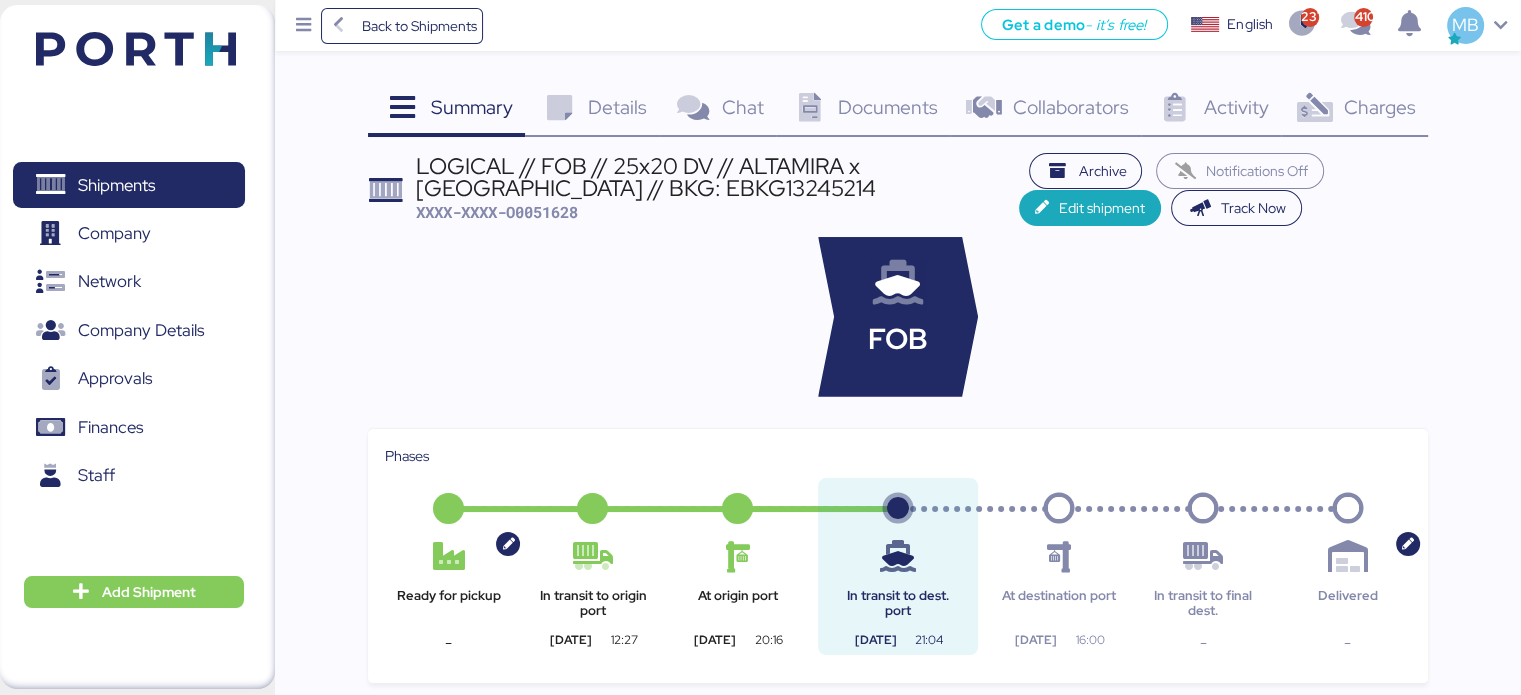 click on "Charges" at bounding box center (1379, 107) 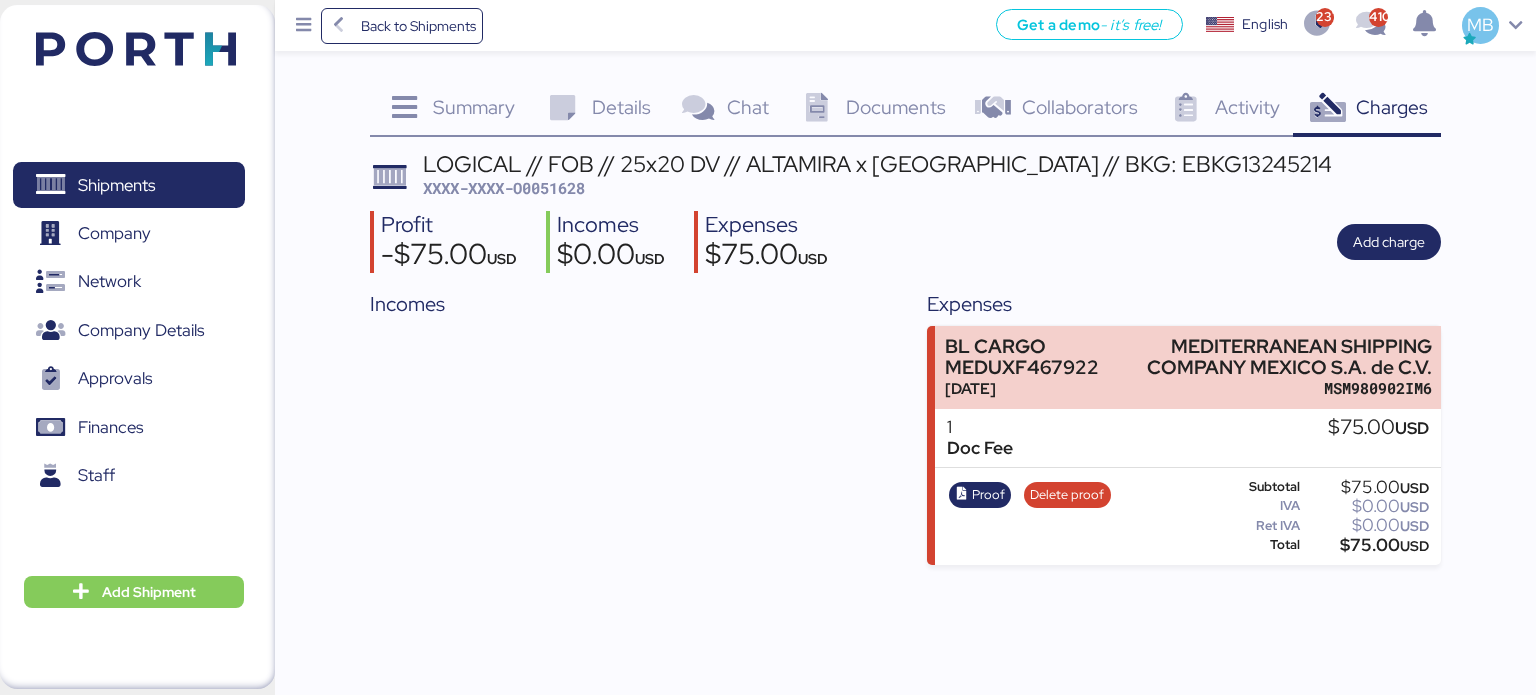 click on "XXXX-XXXX-O0051628" at bounding box center (504, 188) 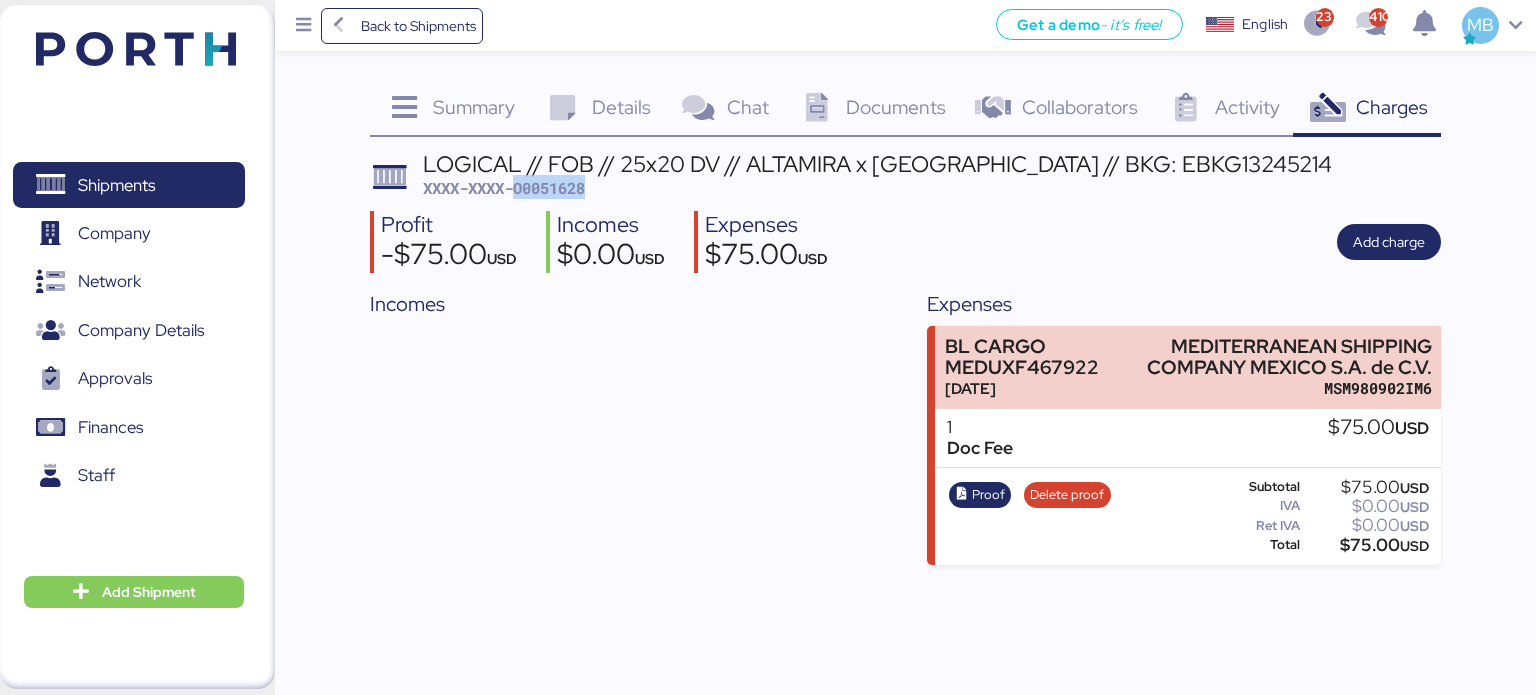 click on "XXXX-XXXX-O0051628" at bounding box center (504, 188) 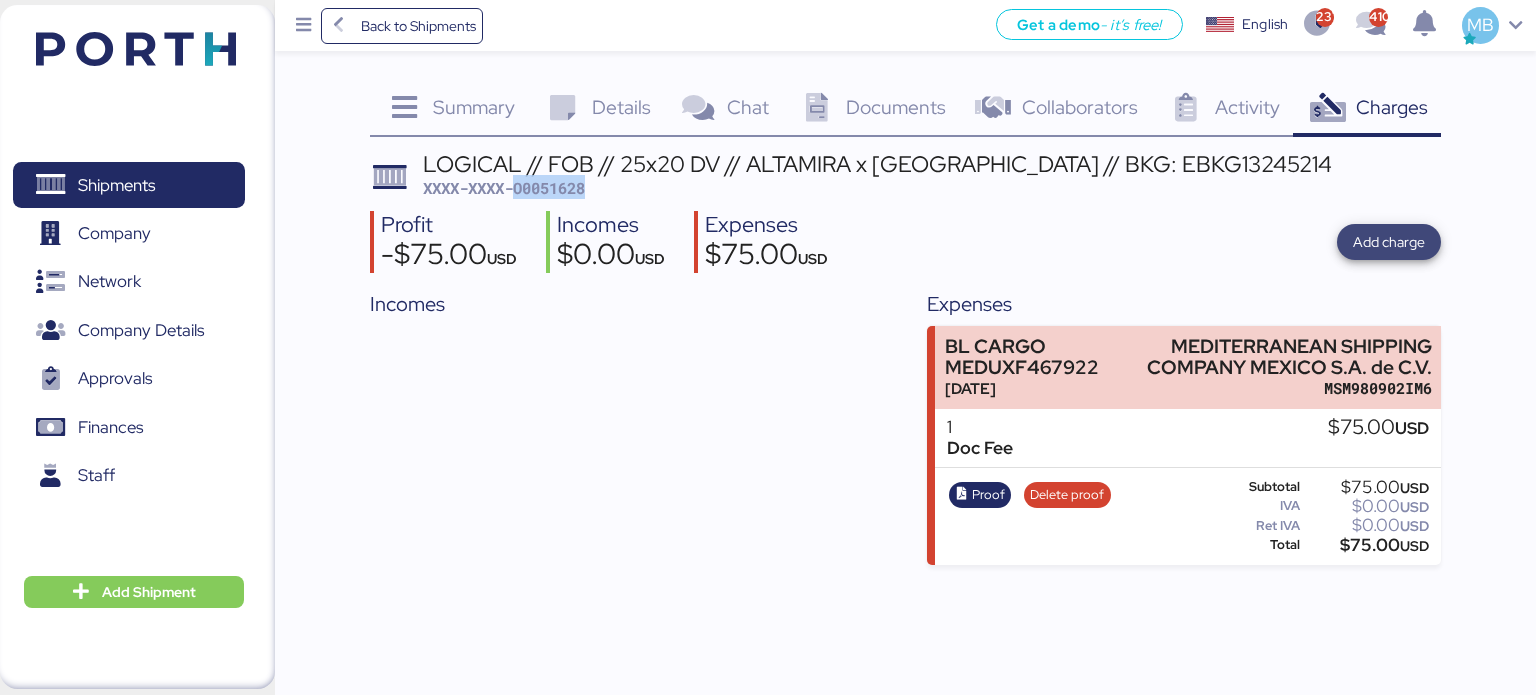 click on "Add charge" at bounding box center (1389, 242) 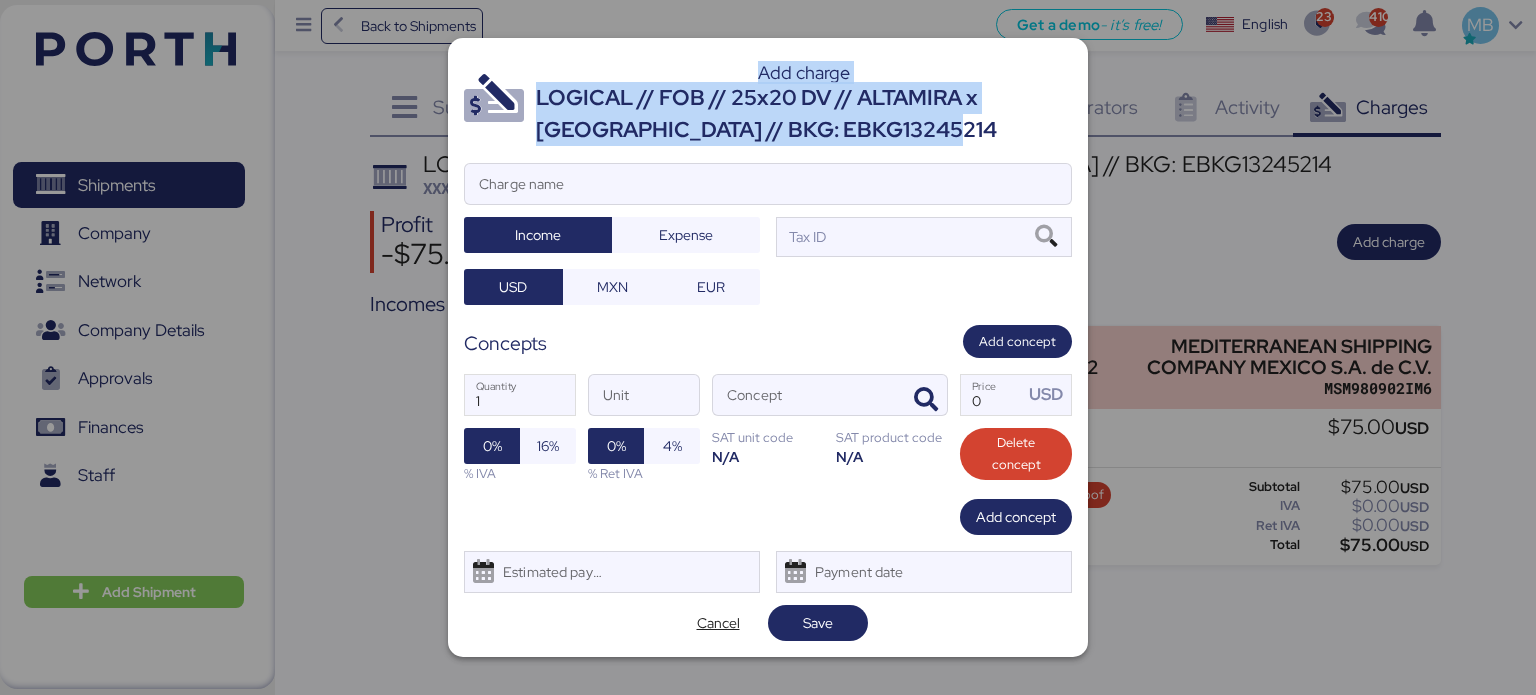 drag, startPoint x: 881, startPoint y: 131, endPoint x: 535, endPoint y: 91, distance: 348.30447 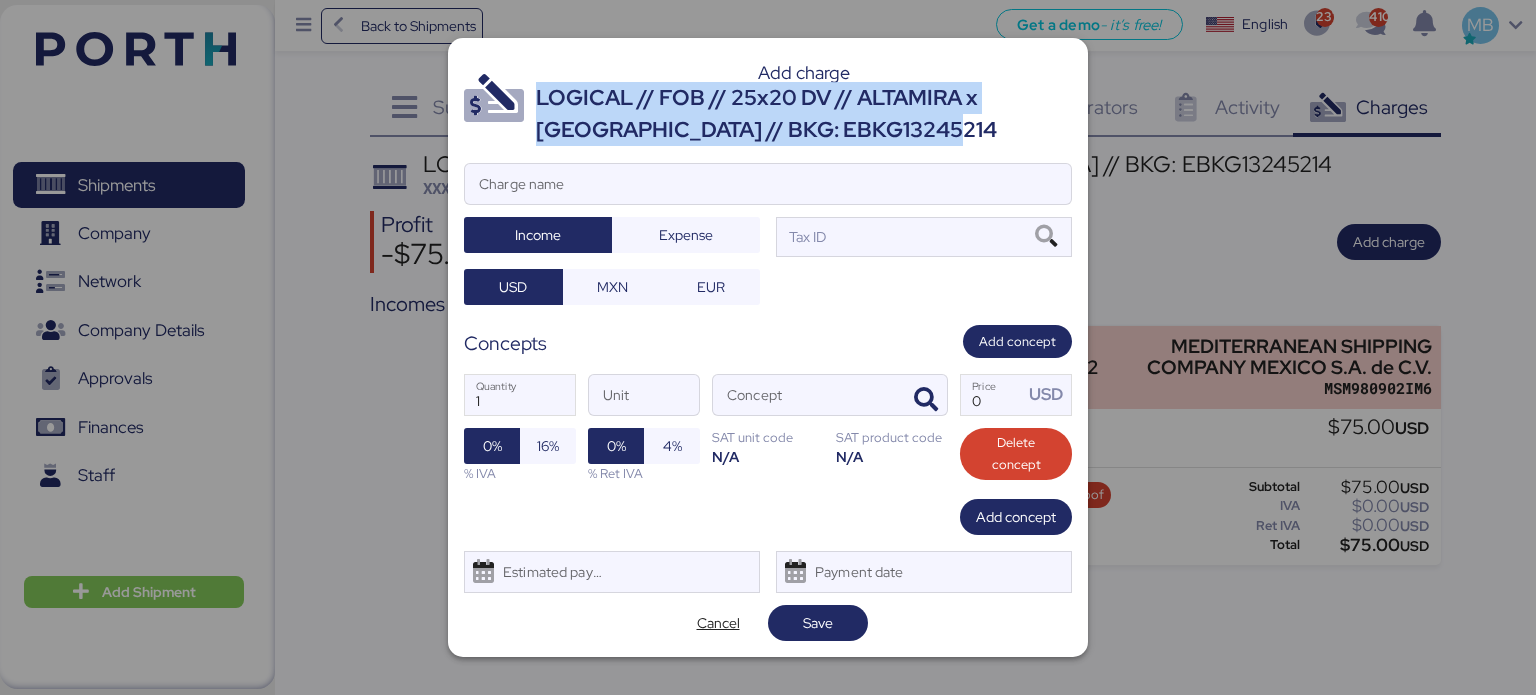drag, startPoint x: 884, startPoint y: 127, endPoint x: 537, endPoint y: 96, distance: 348.382 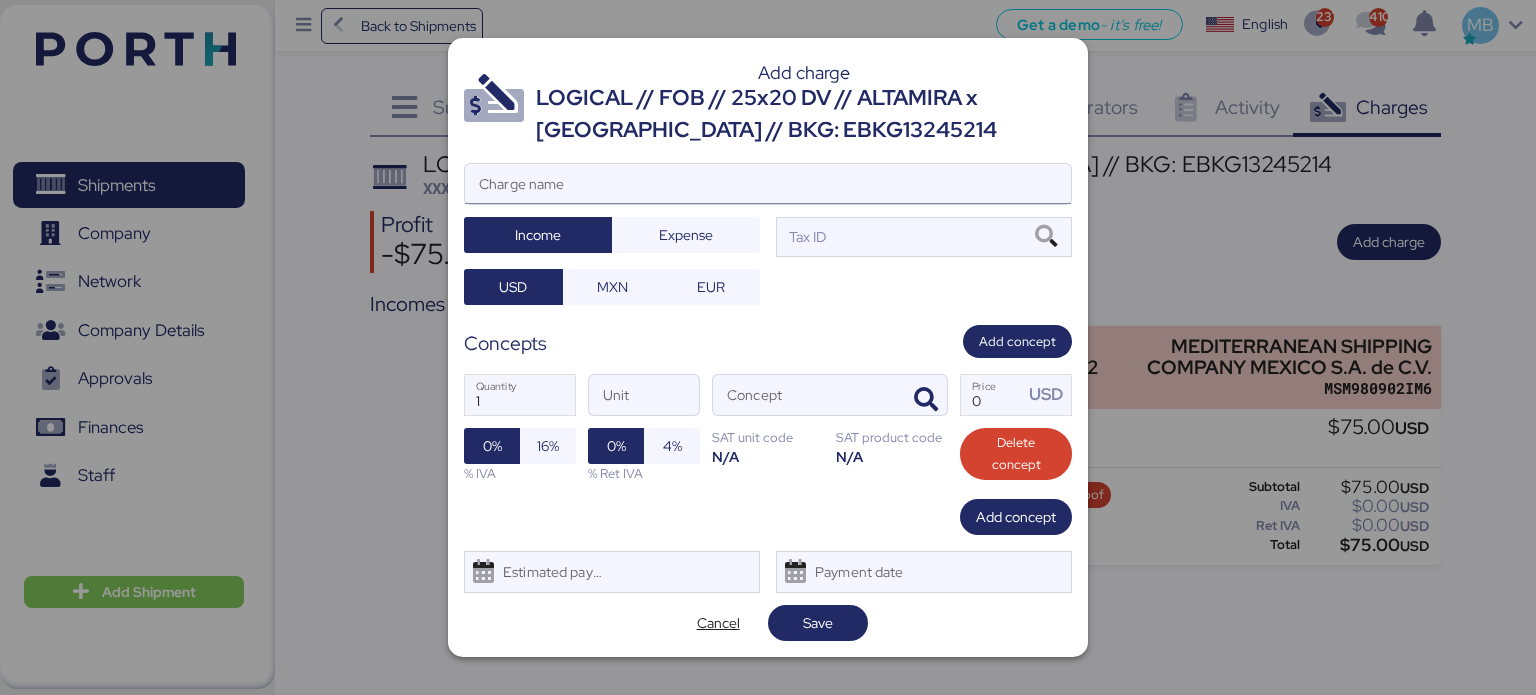 click on "Charge name" at bounding box center [768, 184] 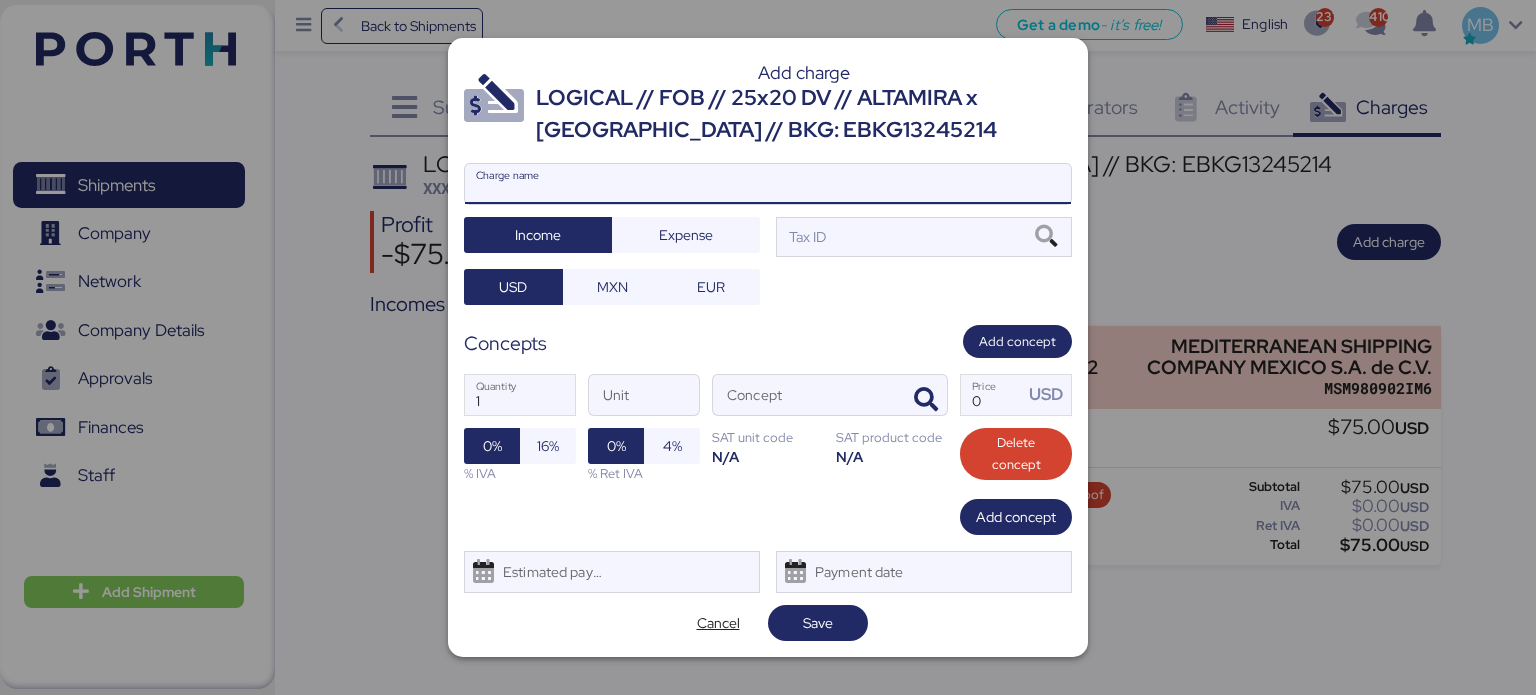 paste on "LOGICAL // FOB // 25x20 DV // ALTAMIRA x [GEOGRAPHIC_DATA] // BKG: EBKG13245214" 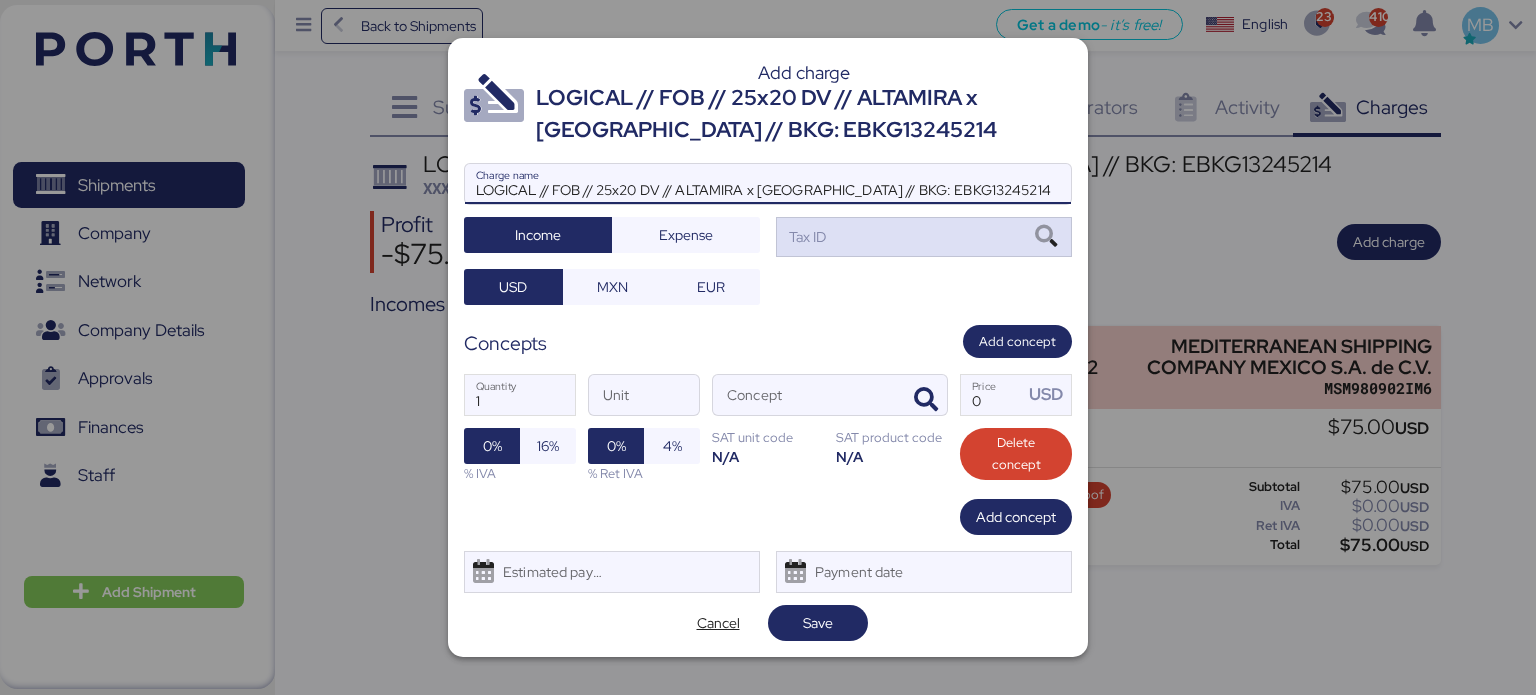type on "LOGICAL // FOB // 25x20 DV // ALTAMIRA x [GEOGRAPHIC_DATA] // BKG: EBKG13245214" 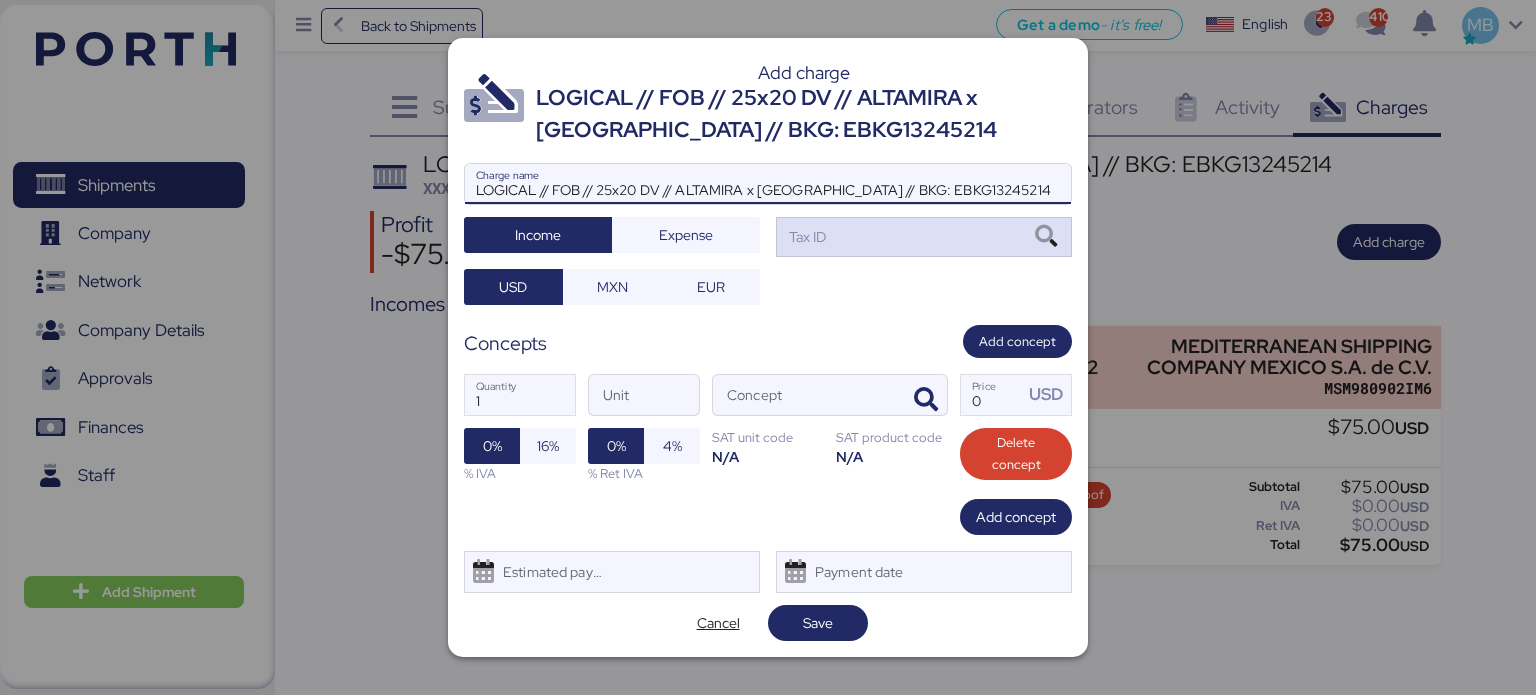 click on "Tax ID" at bounding box center (924, 237) 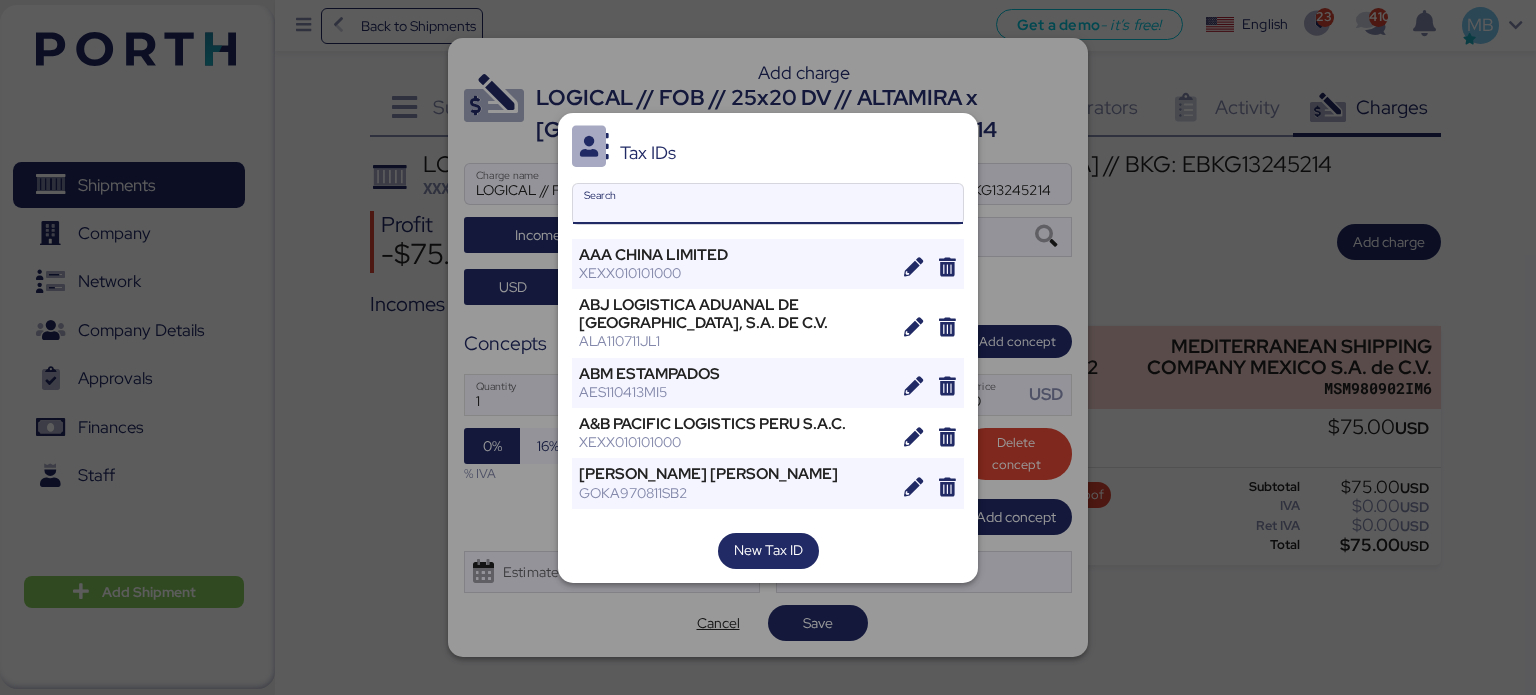 click on "Search" at bounding box center [768, 204] 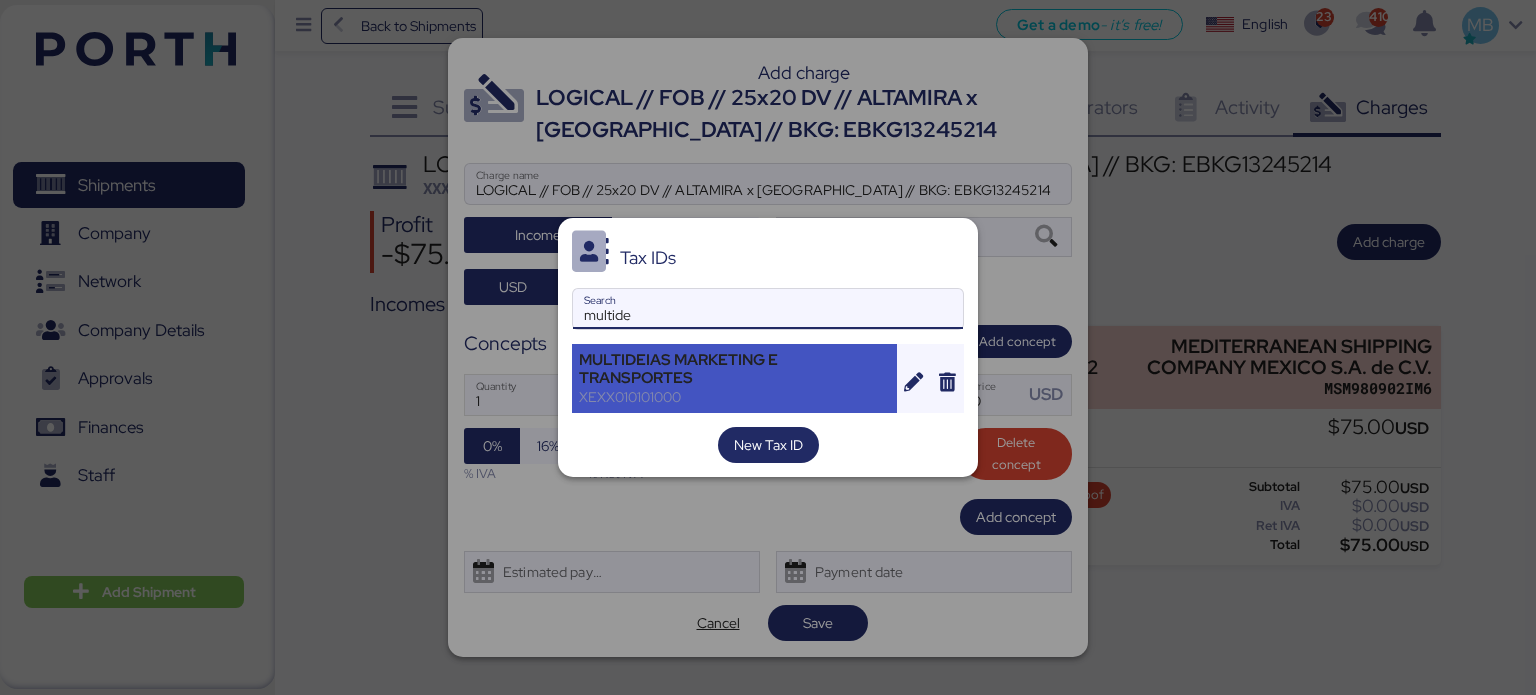 type on "multide" 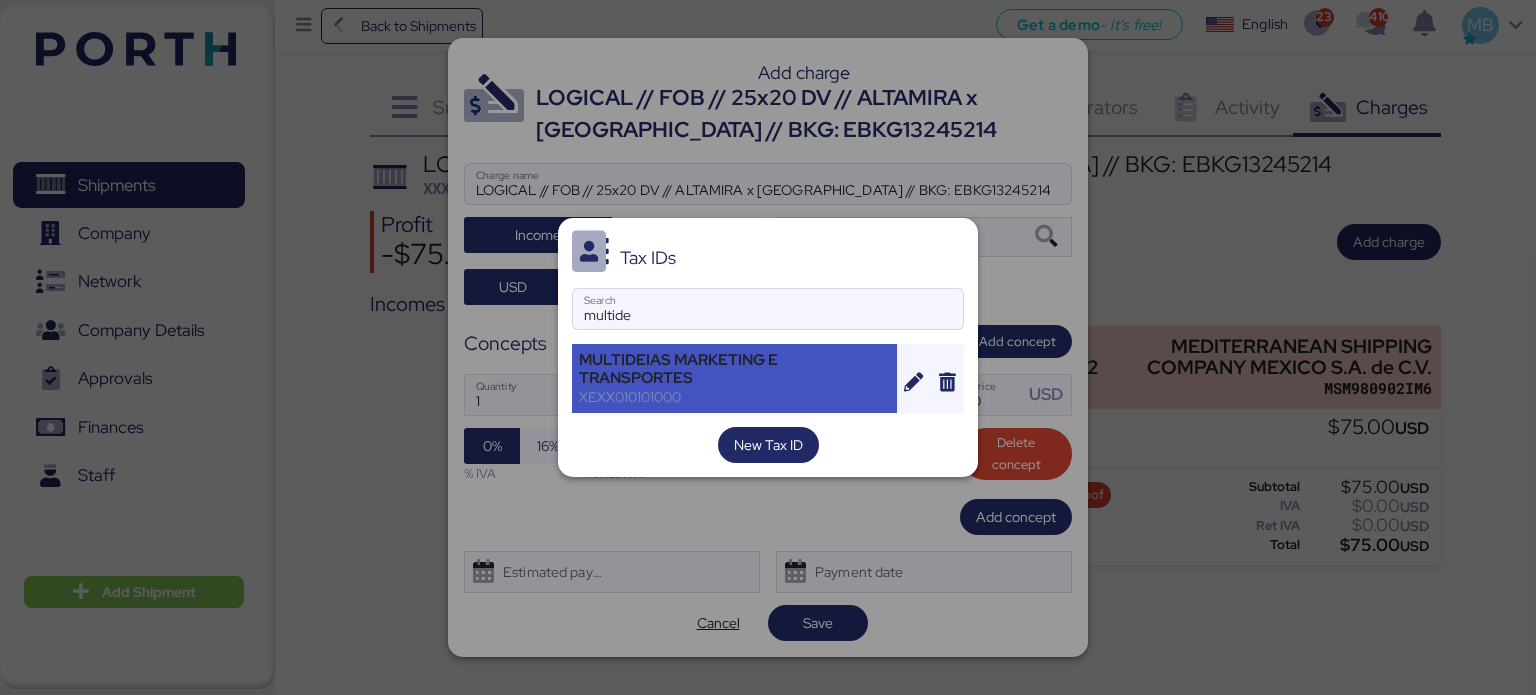 click on "MULTIDEIAS MARKETING E TRANSPORTES" at bounding box center (734, 369) 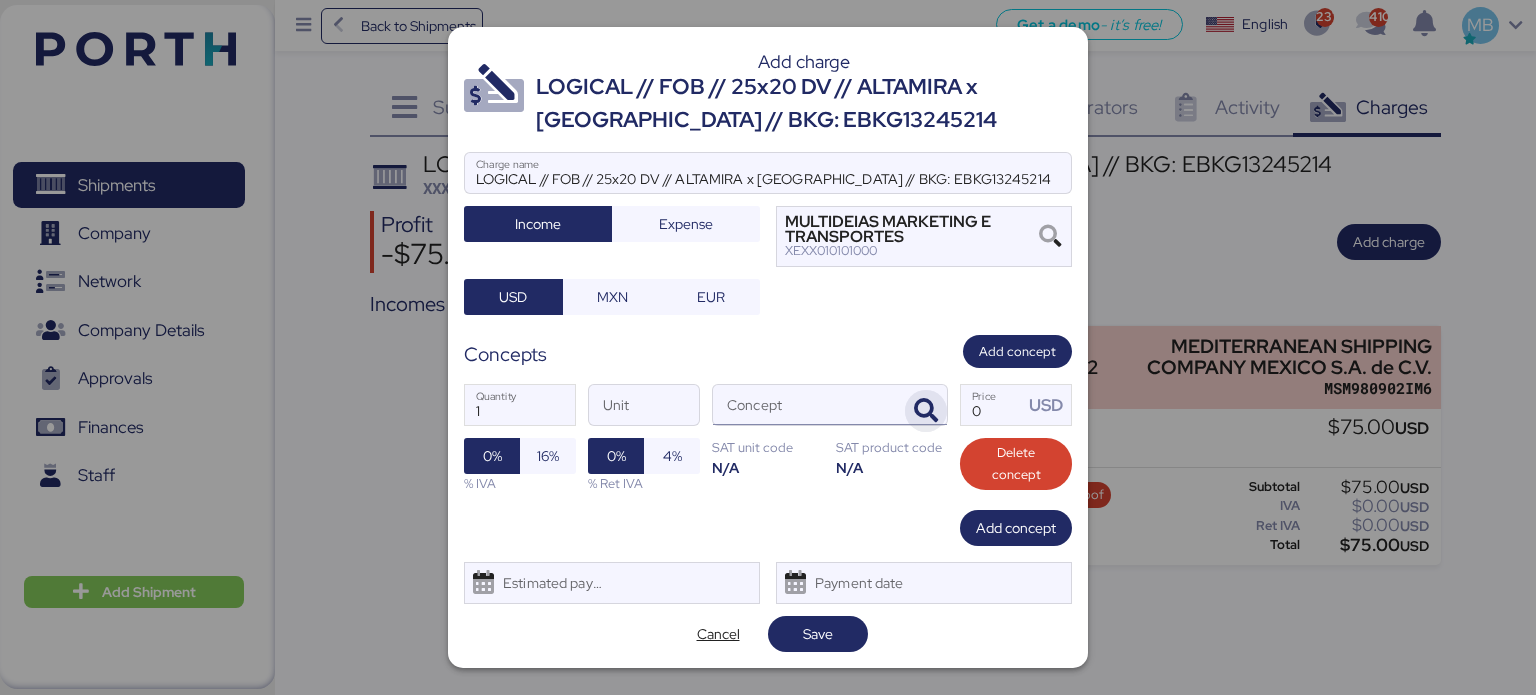 click at bounding box center (926, 411) 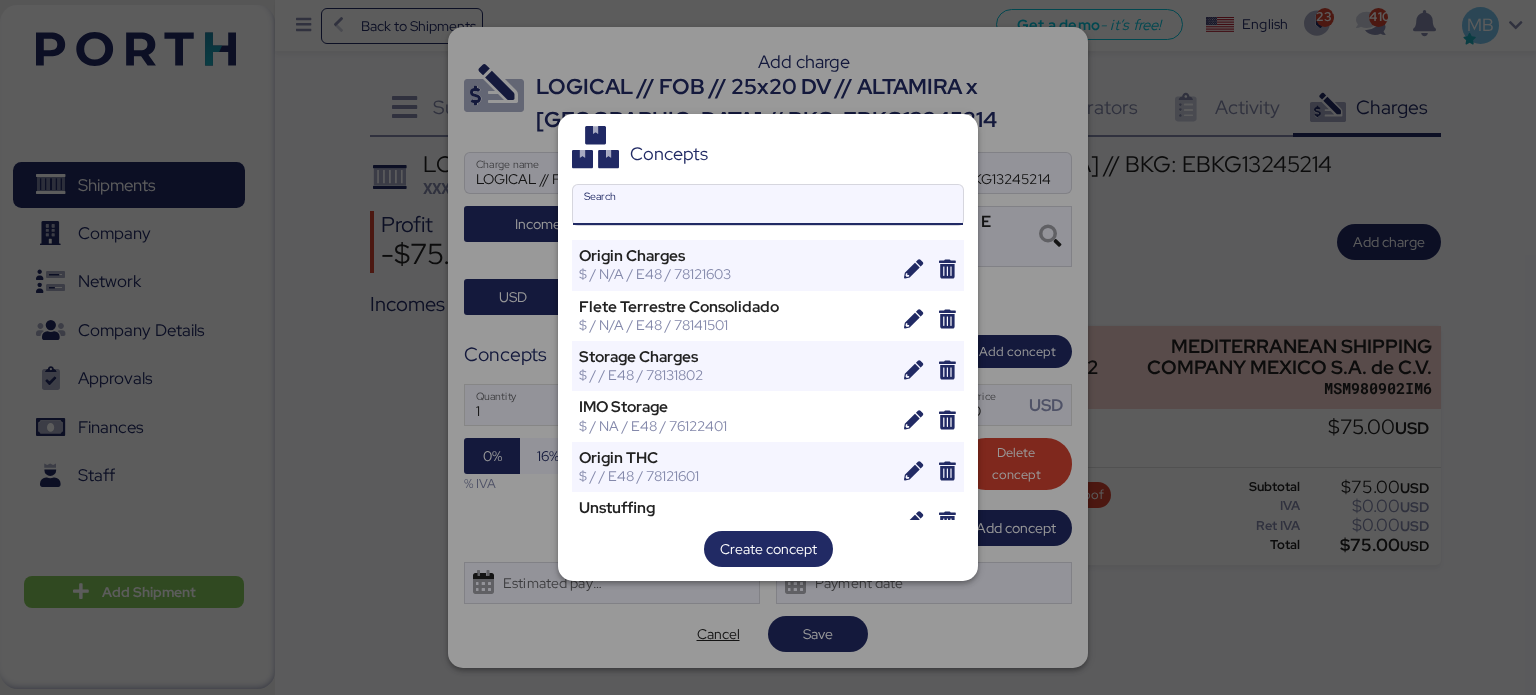 click on "Search" at bounding box center [768, 205] 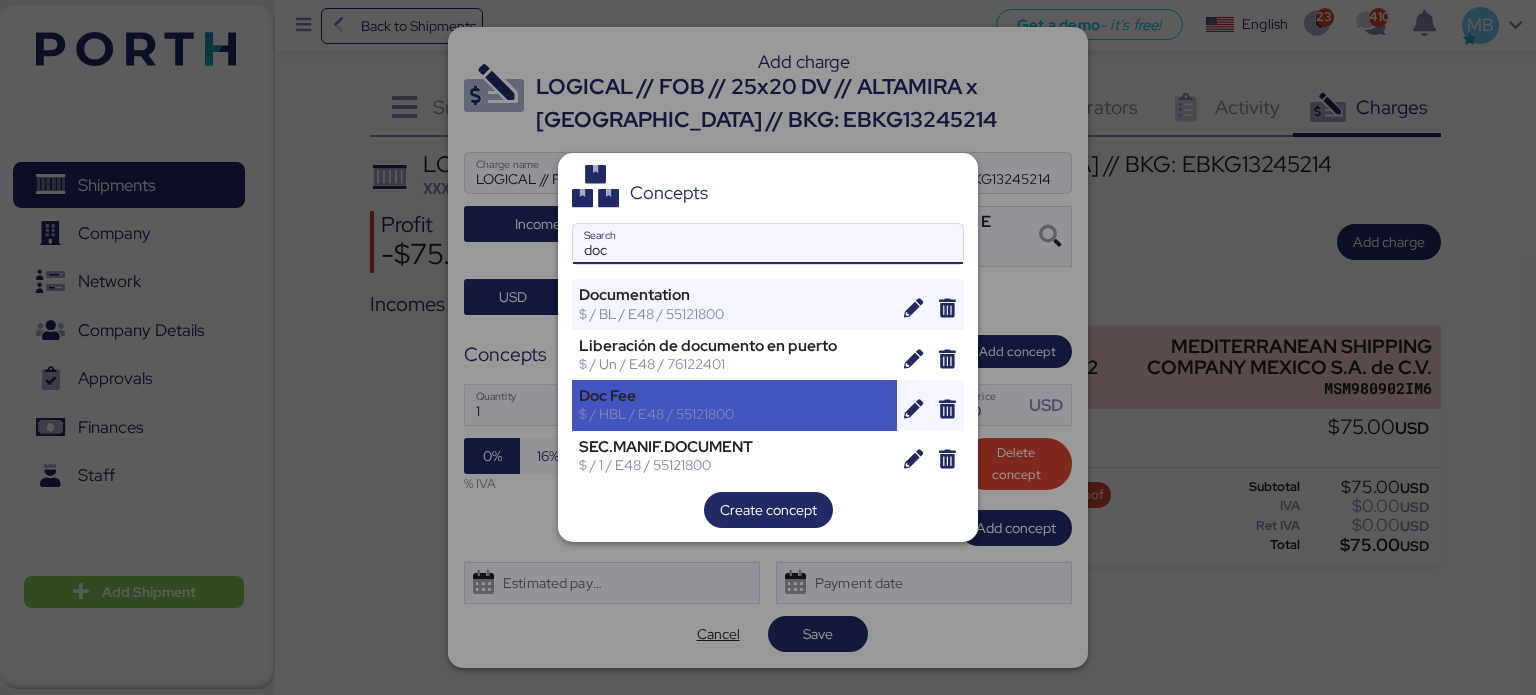 type on "doc" 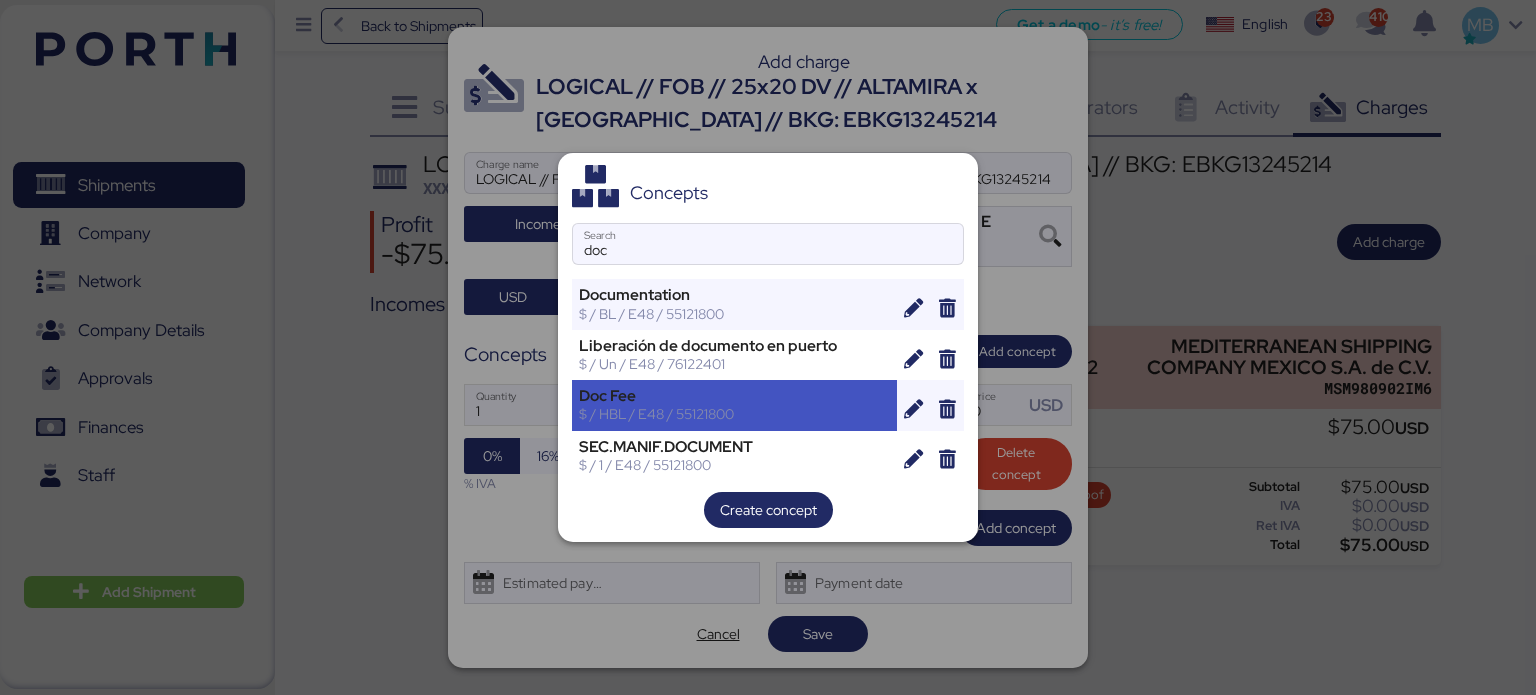 click on "Doc Fee
$ / HBL /
E48 / 55121800" at bounding box center [734, 405] 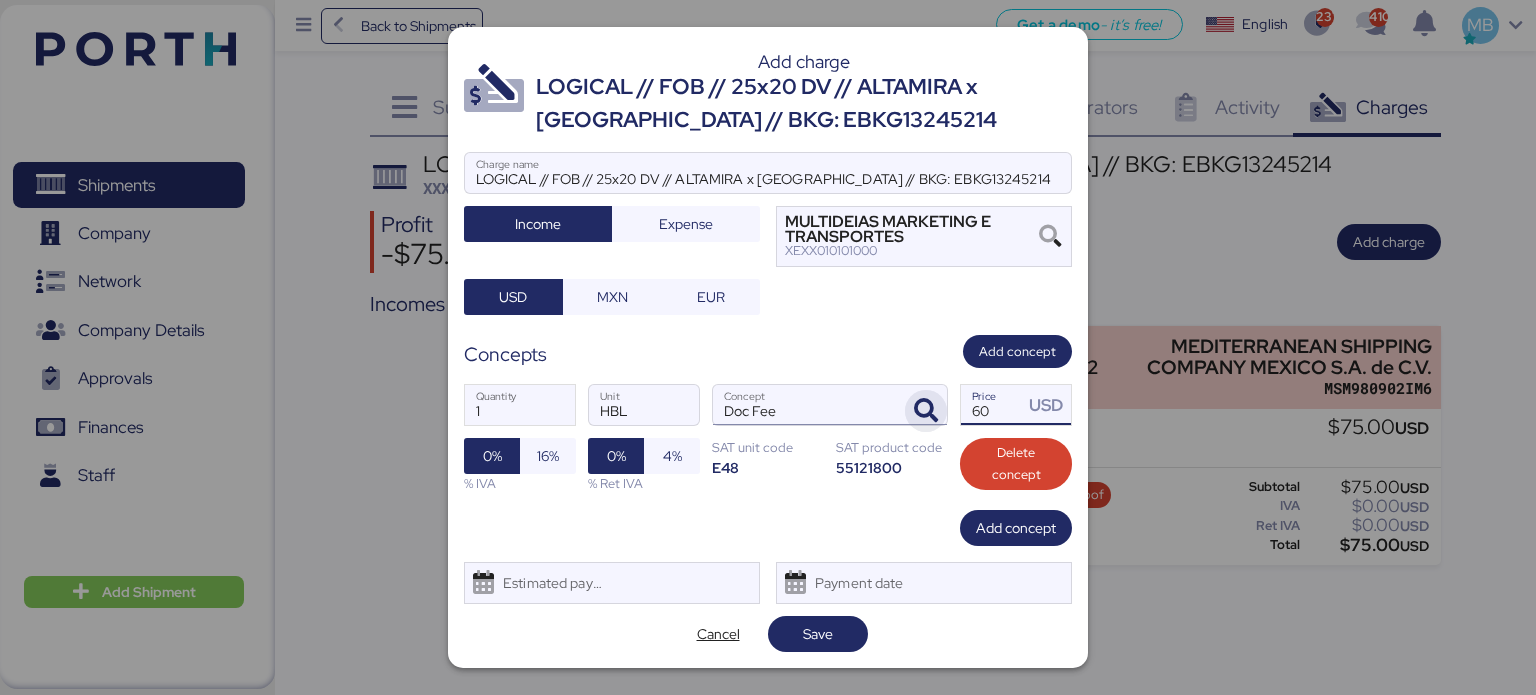 drag, startPoint x: 995, startPoint y: 414, endPoint x: 940, endPoint y: 414, distance: 55 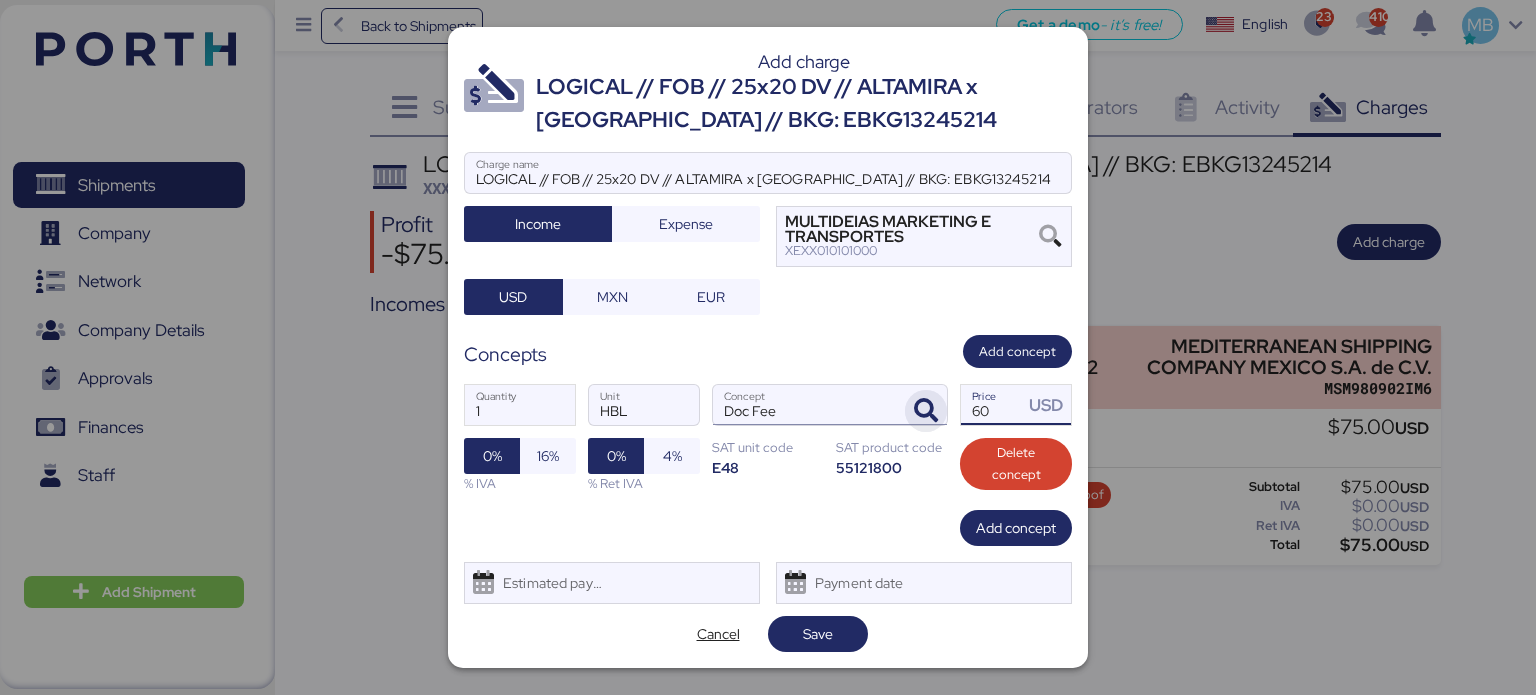 click on "1 Quantity HBL Unit Doc Fee Concept   60 Price USD 0% 16% % IVA 0% 4% % Ret IVA SAT unit code E48 SAT product code 55121800 Delete concept" at bounding box center [768, 438] 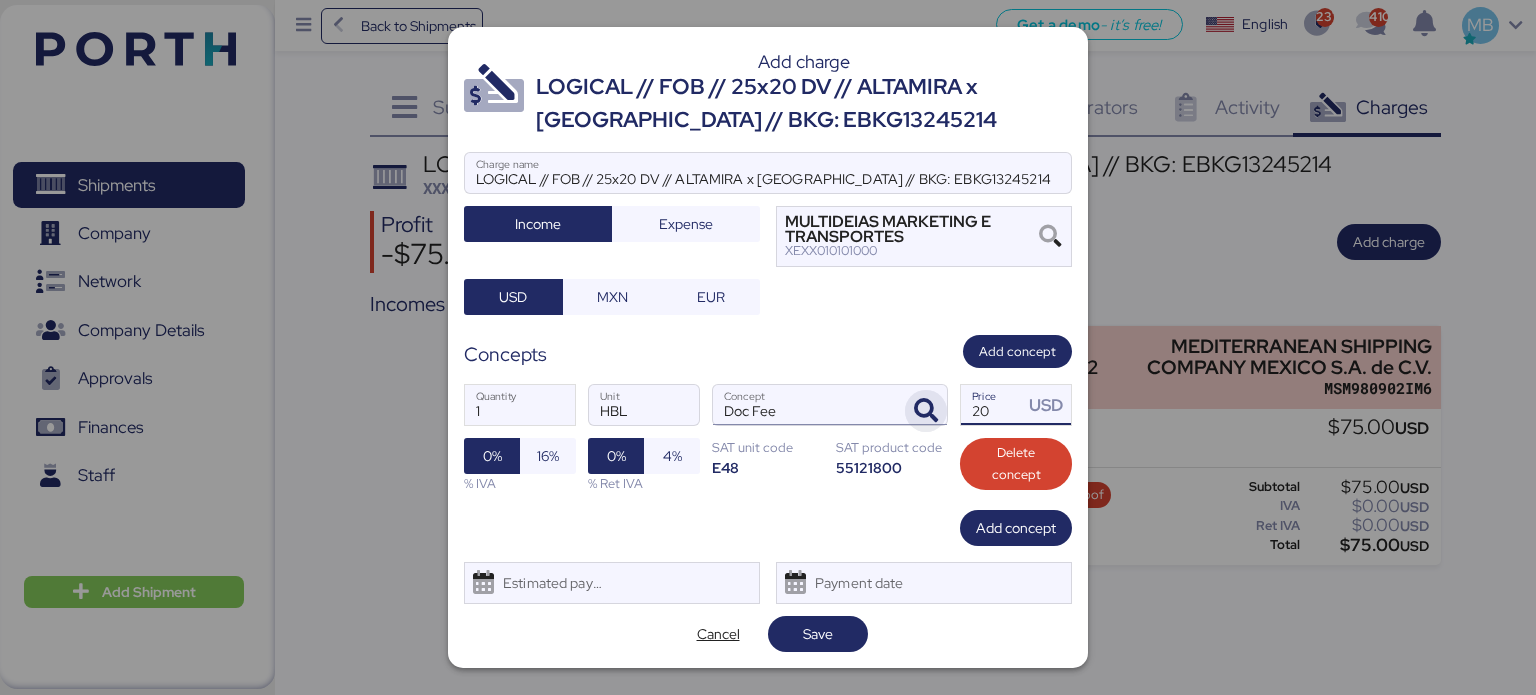 type on "20" 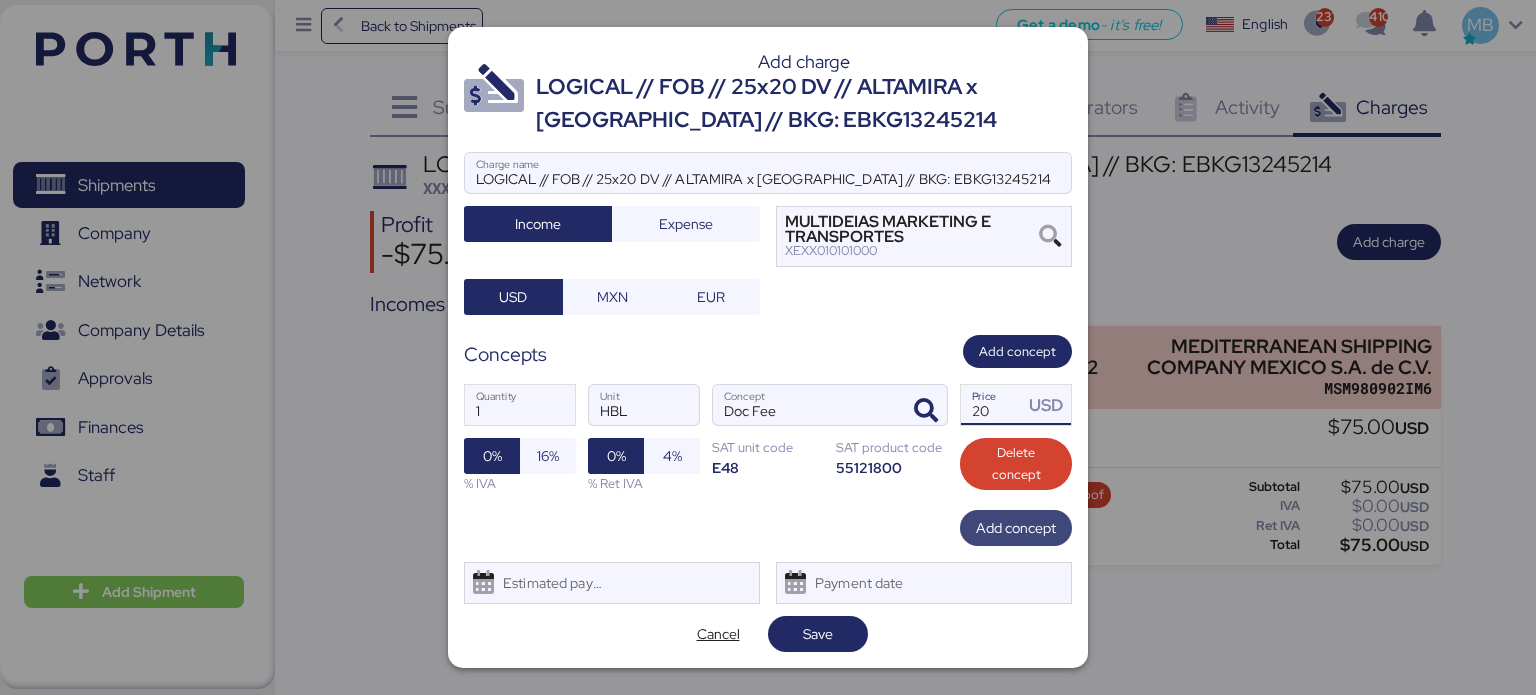 click on "Add concept" at bounding box center (1016, 528) 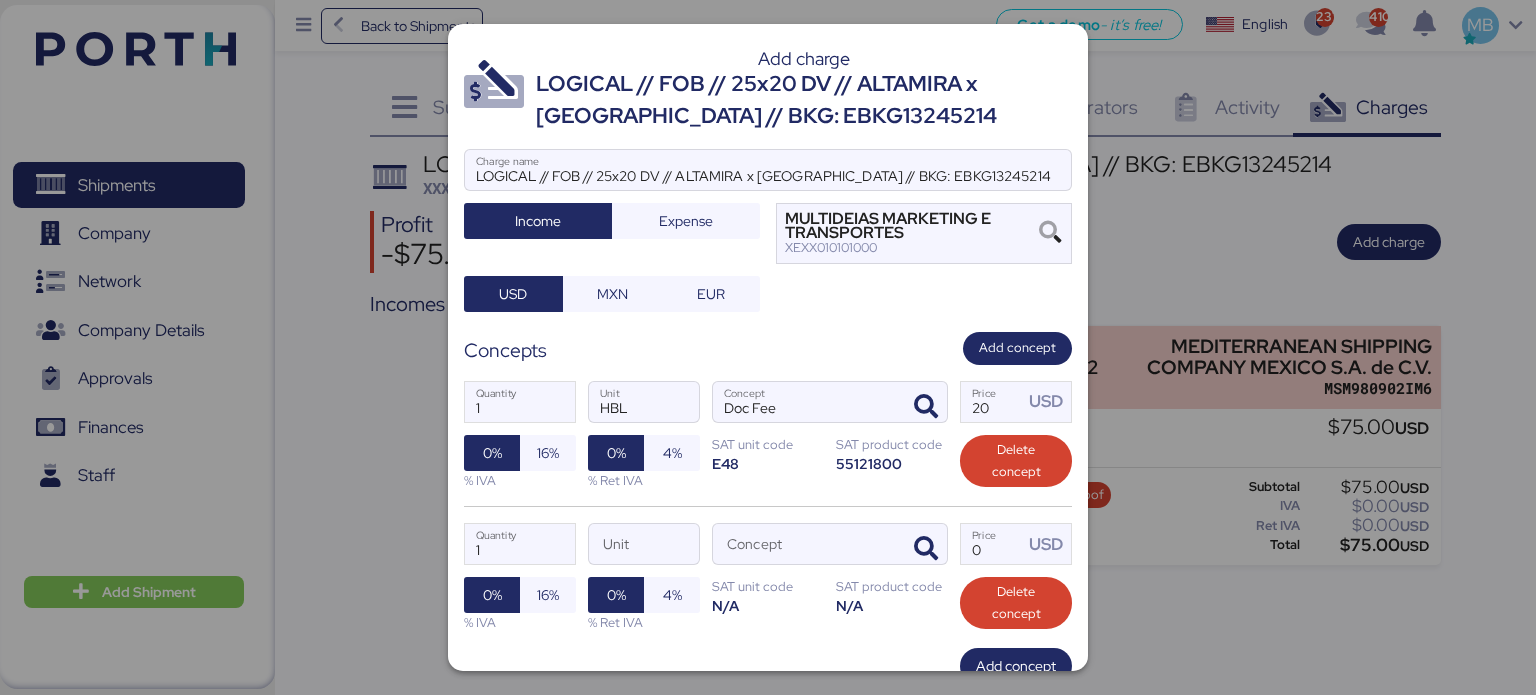scroll, scrollTop: 132, scrollLeft: 0, axis: vertical 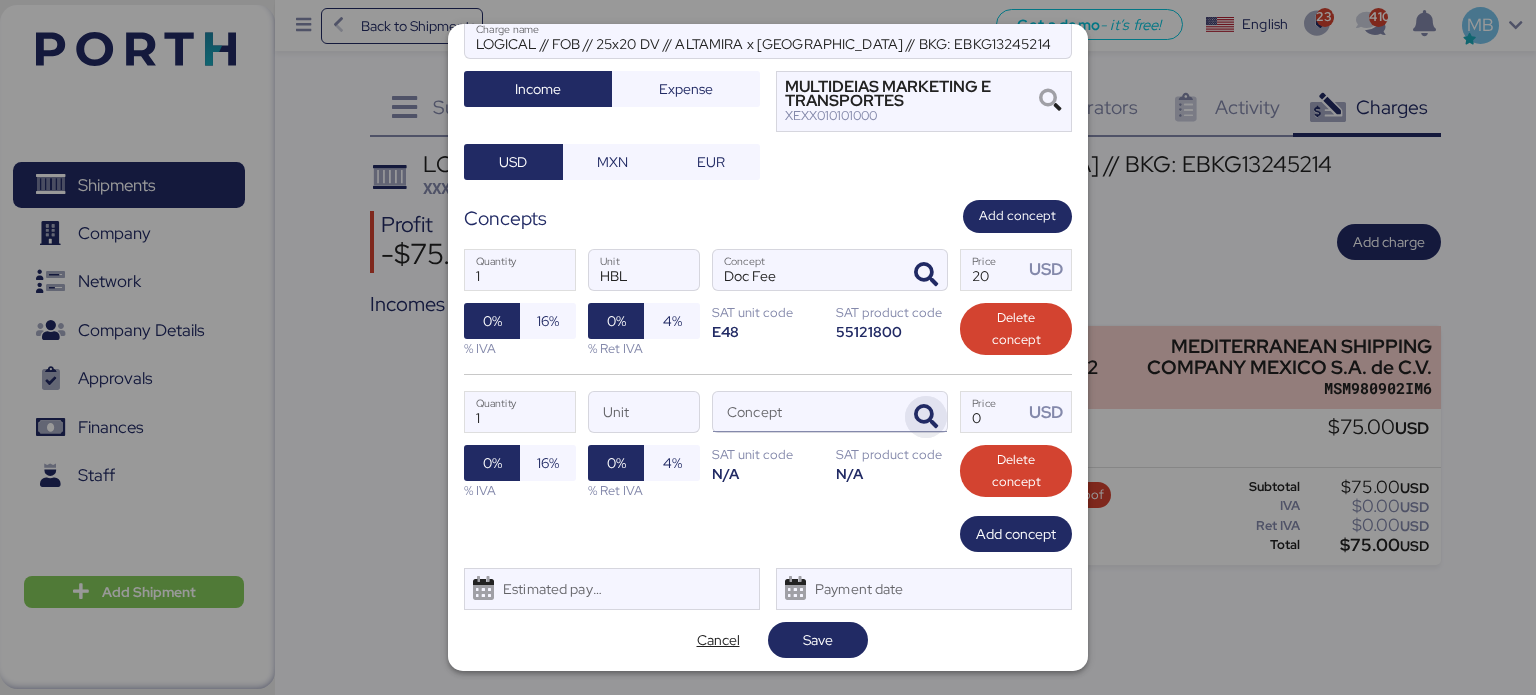 click at bounding box center (926, 417) 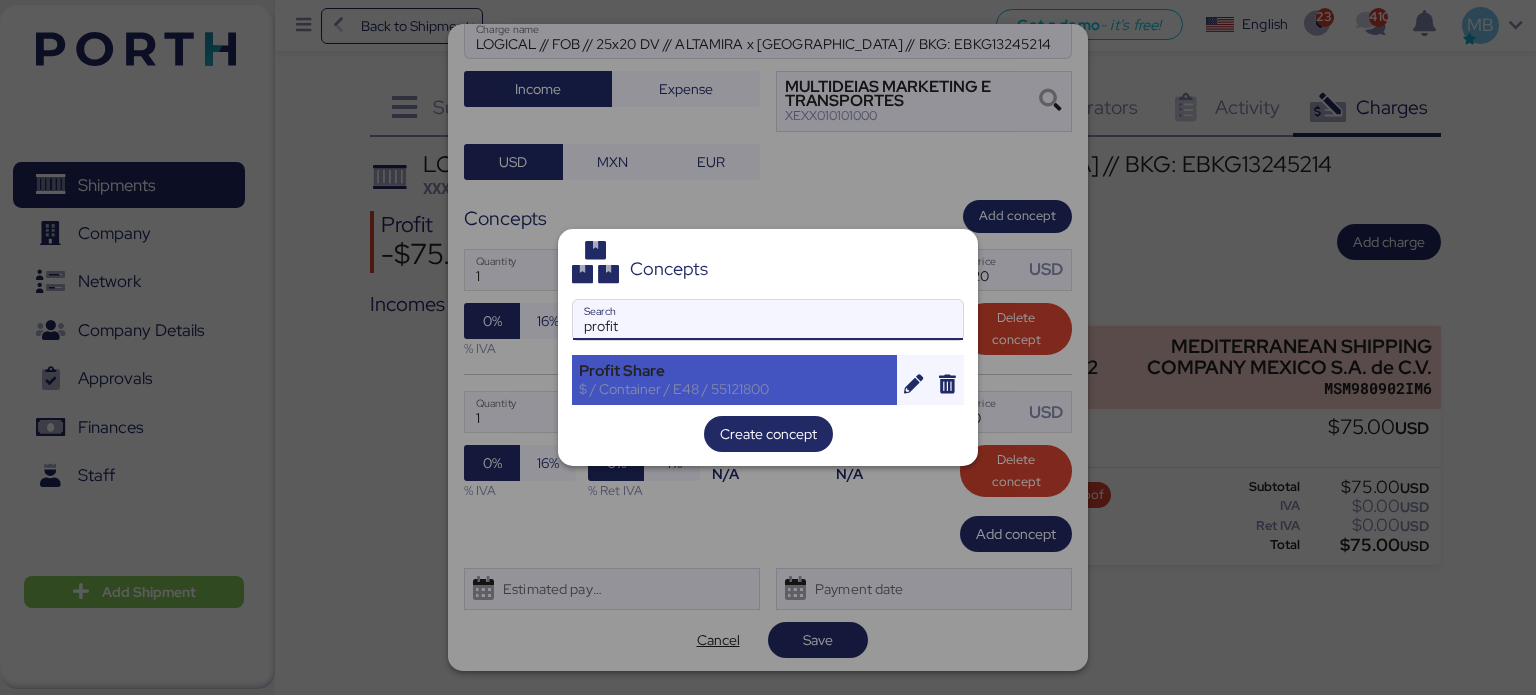 type on "profit" 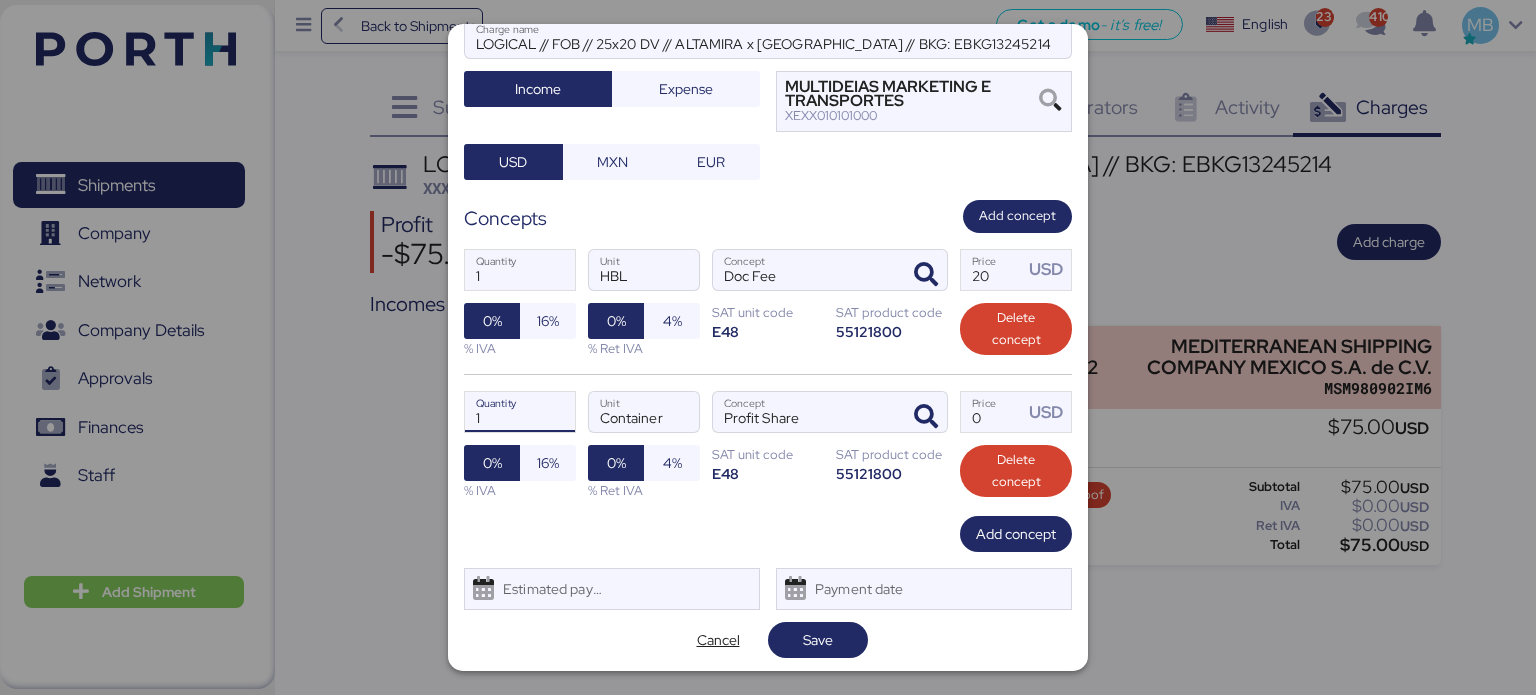 drag, startPoint x: 522, startPoint y: 414, endPoint x: 474, endPoint y: 410, distance: 48.166378 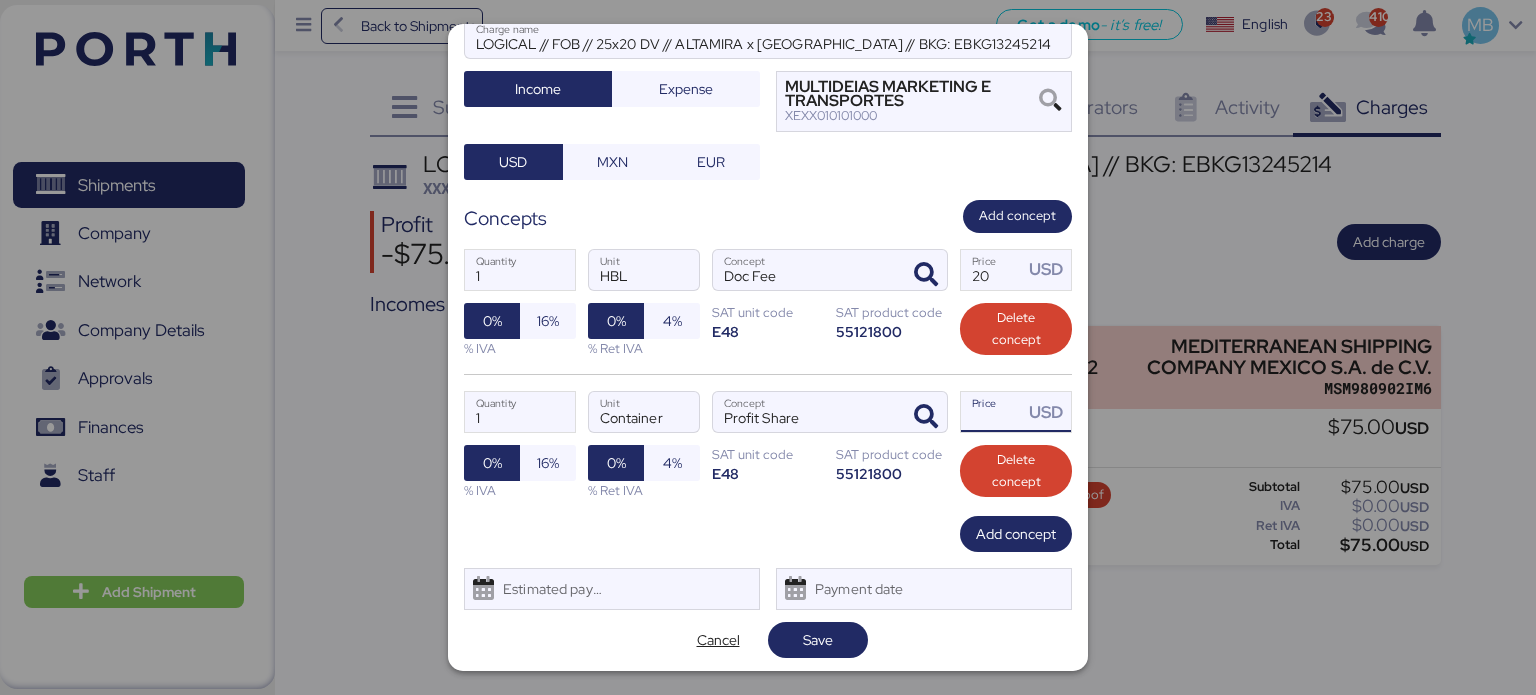 click on "Price USD" at bounding box center [992, 412] 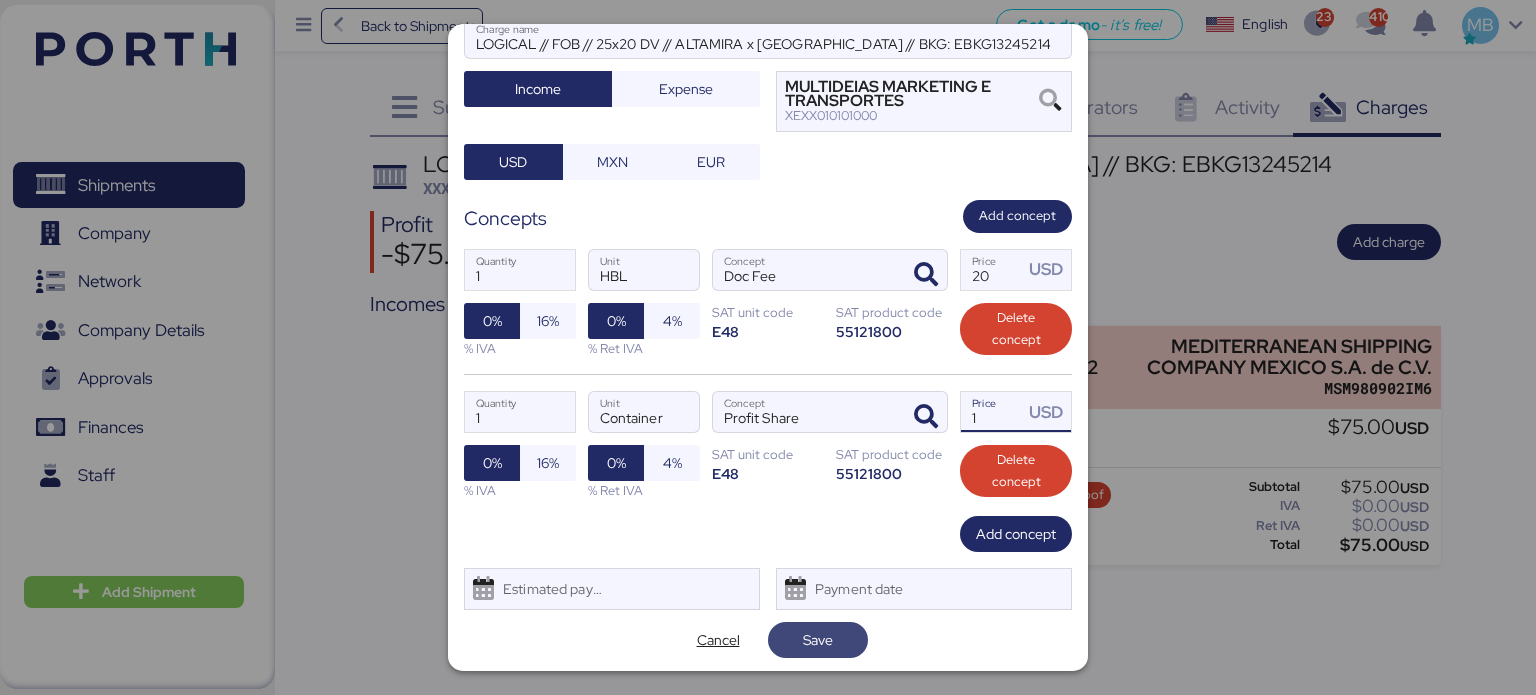 type on "1" 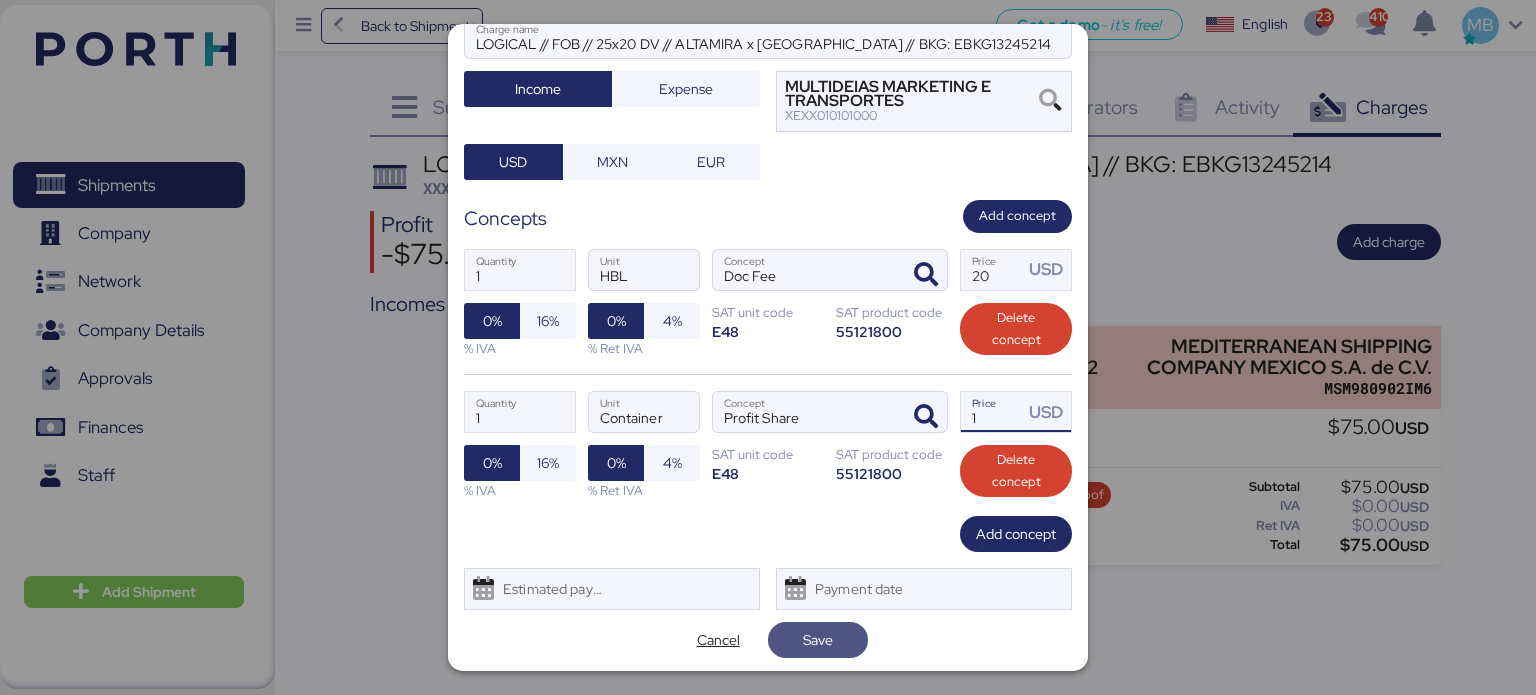 click on "Save" at bounding box center (818, 640) 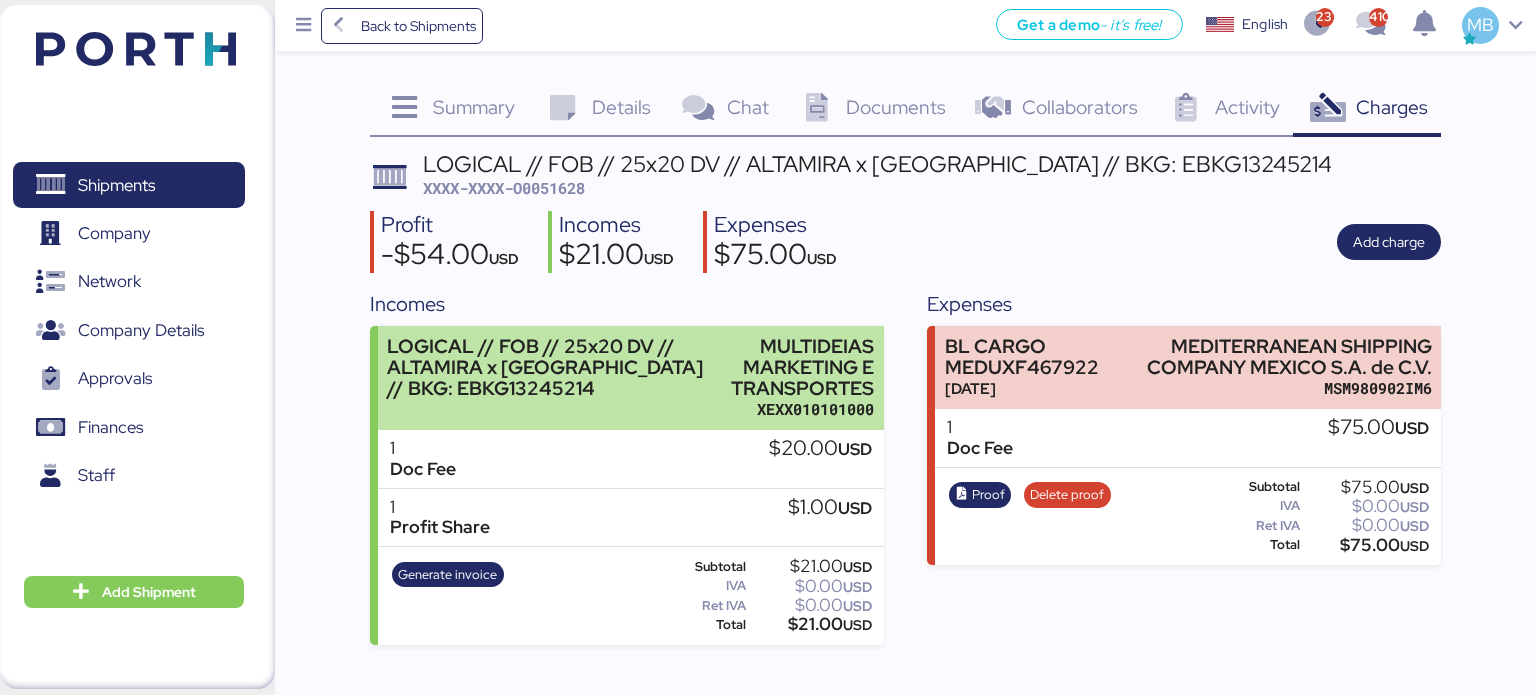 click on "MULTIDEIAS MARKETING E TRANSPORTES" at bounding box center [797, 367] 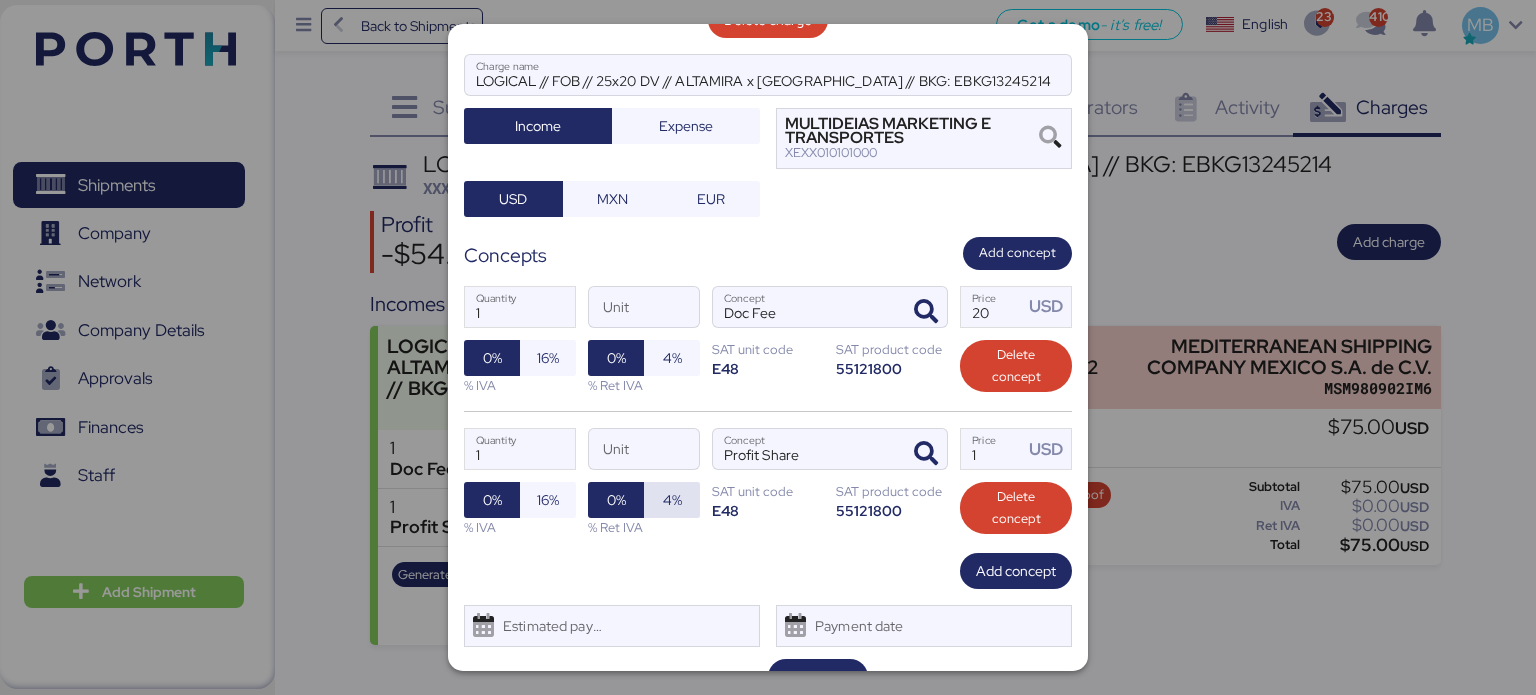 scroll, scrollTop: 176, scrollLeft: 0, axis: vertical 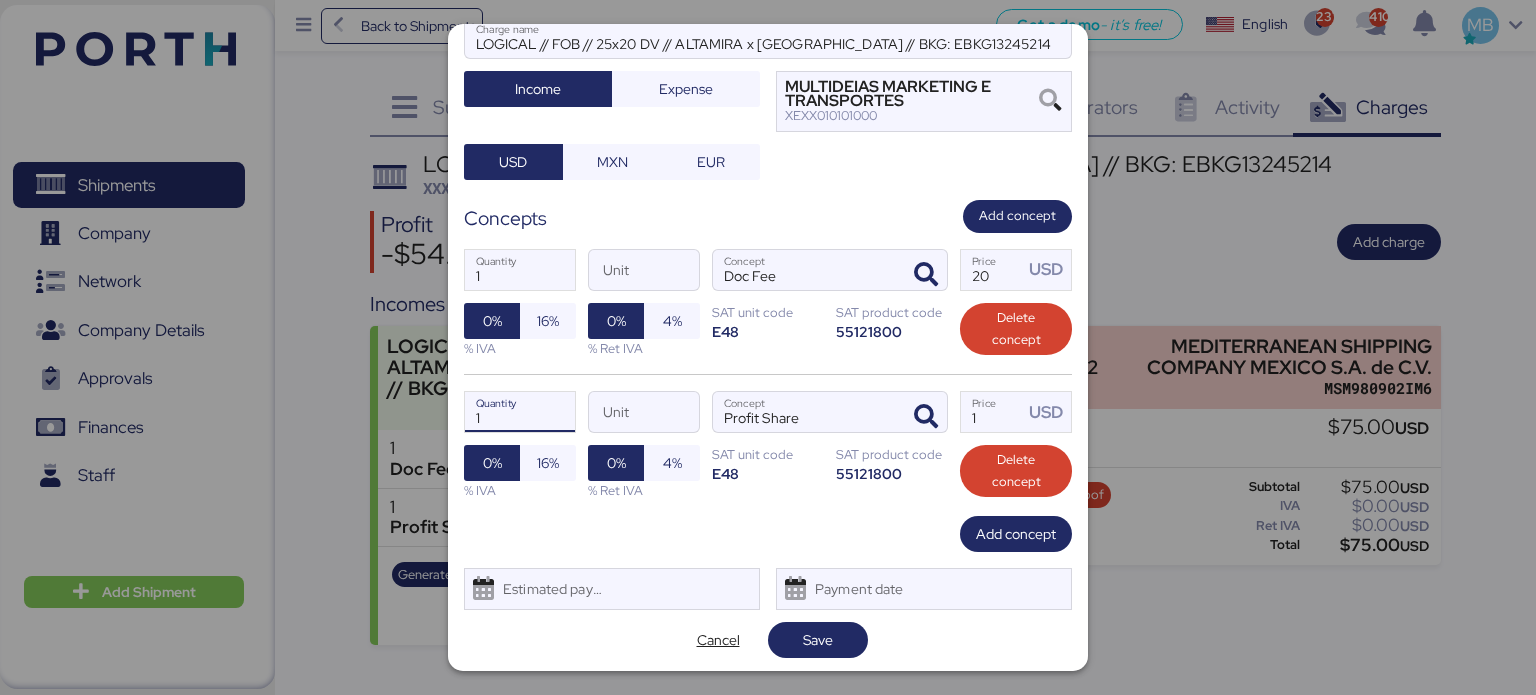 drag, startPoint x: 486, startPoint y: 405, endPoint x: 429, endPoint y: 402, distance: 57.07889 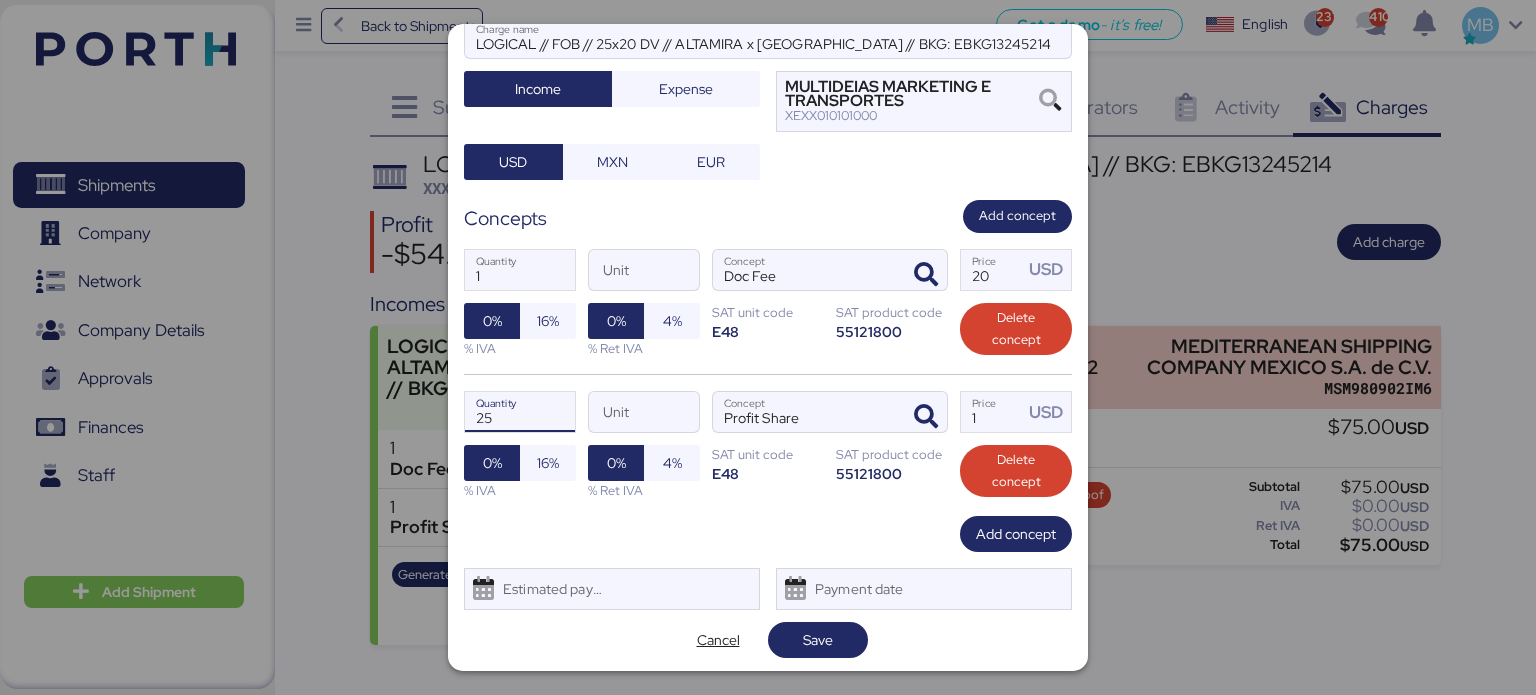 type on "25" 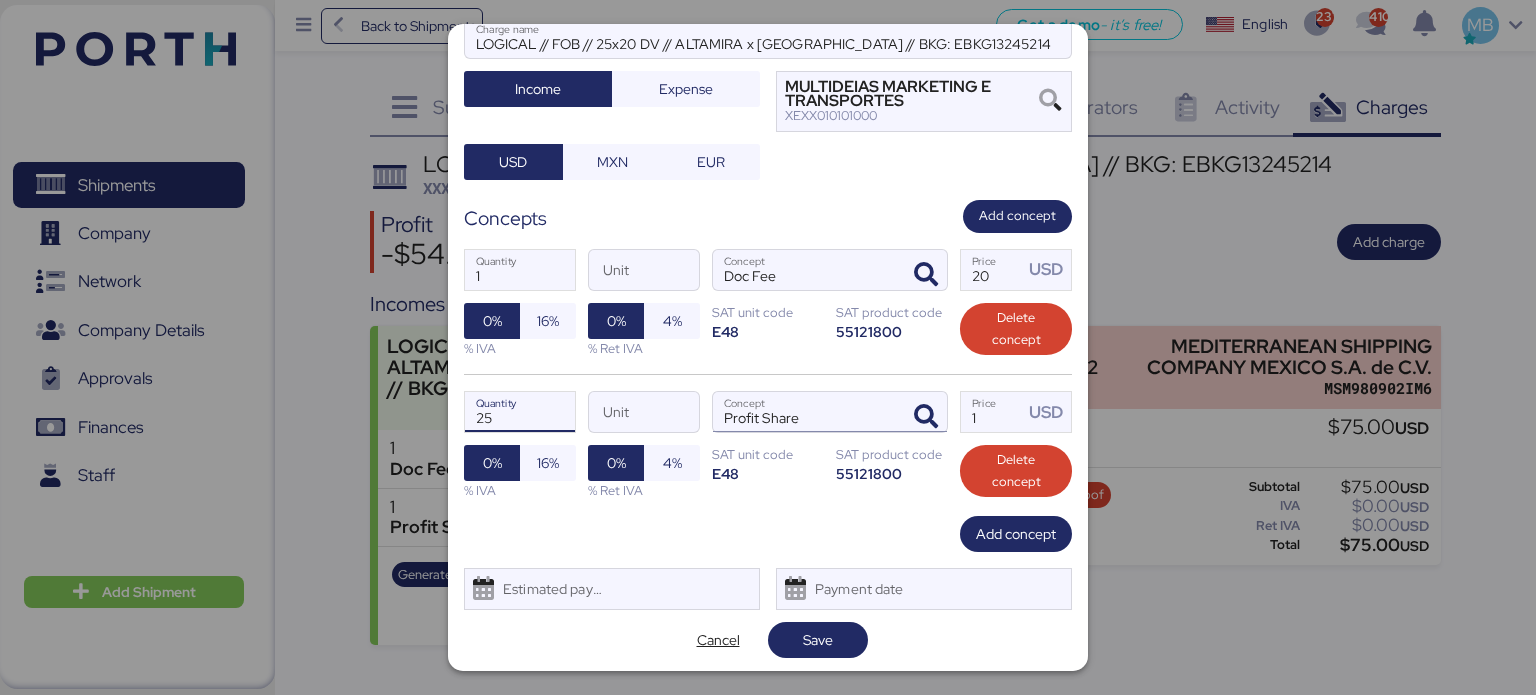 drag, startPoint x: 984, startPoint y: 417, endPoint x: 889, endPoint y: 404, distance: 95.885345 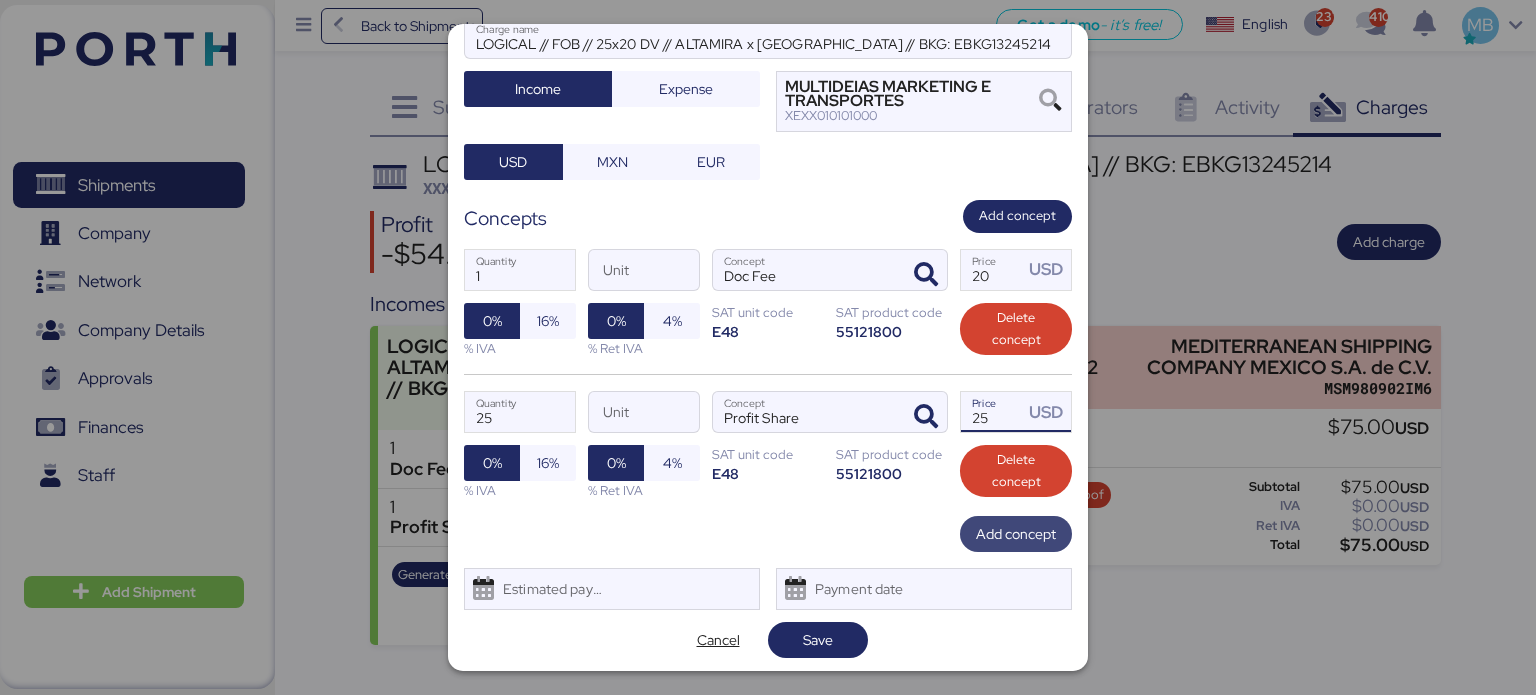type on "25" 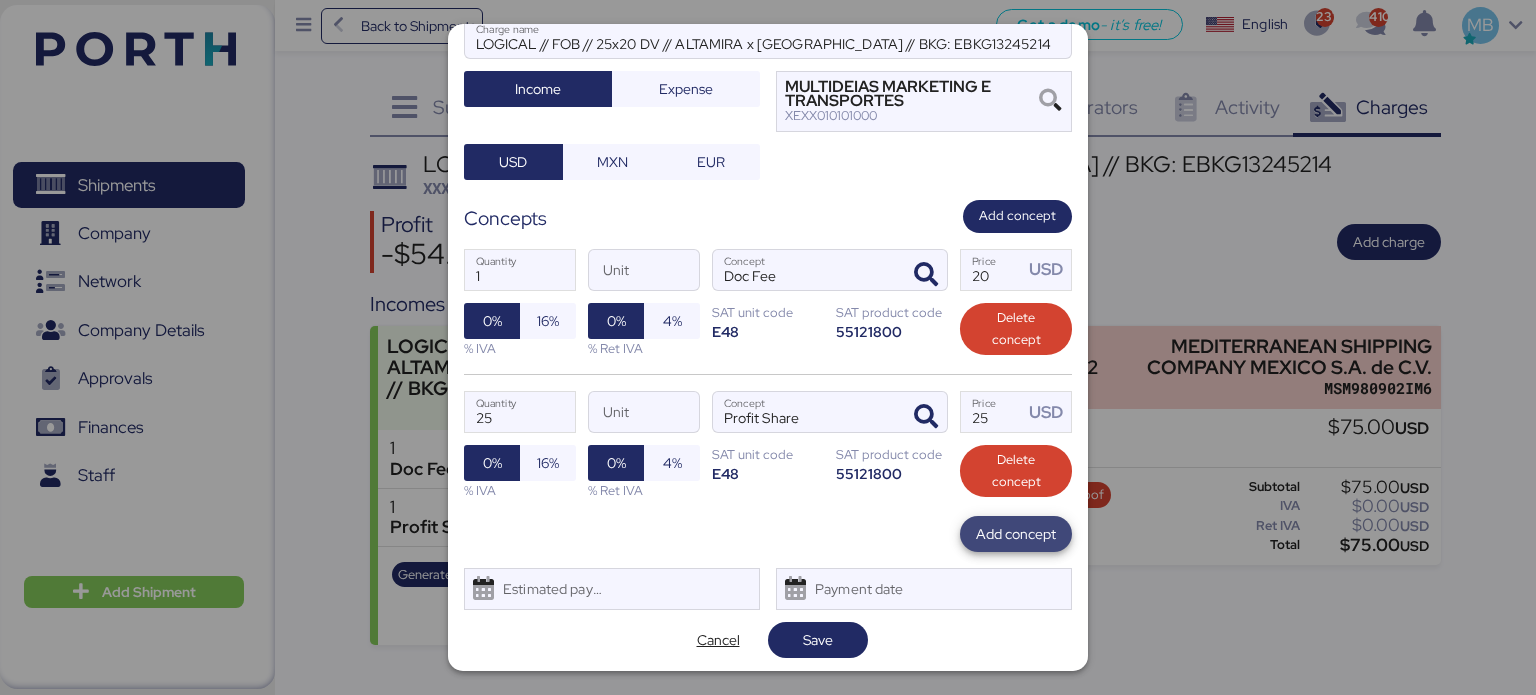 click on "Add concept" at bounding box center [1016, 534] 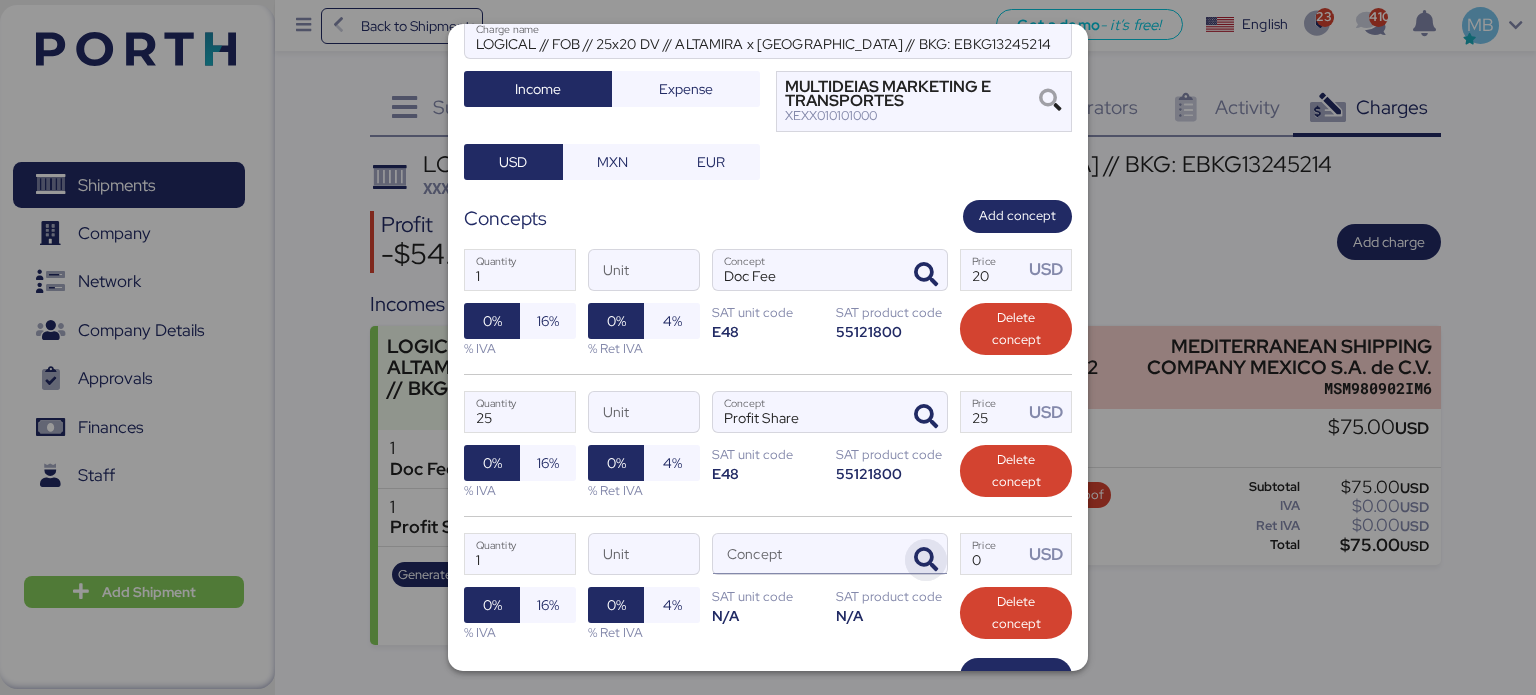 click at bounding box center [926, 560] 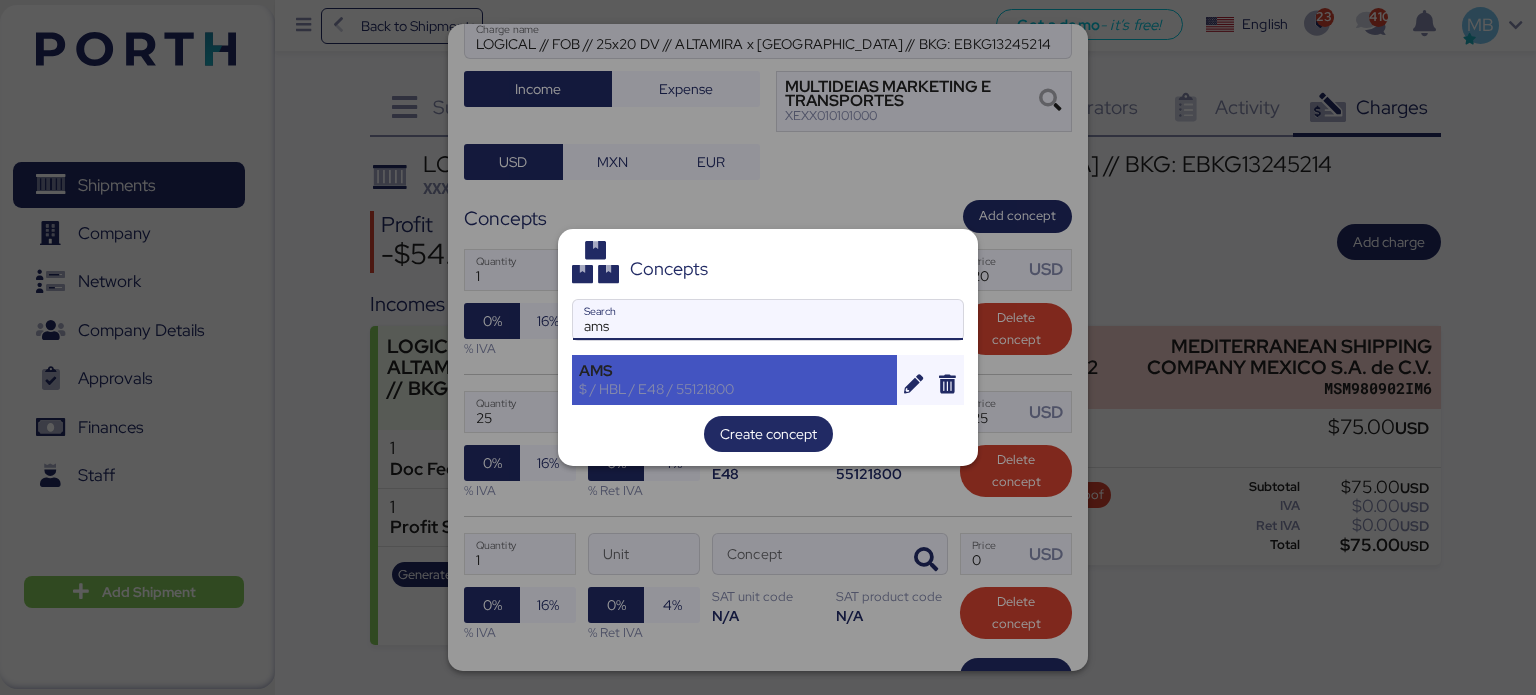 type on "ams" 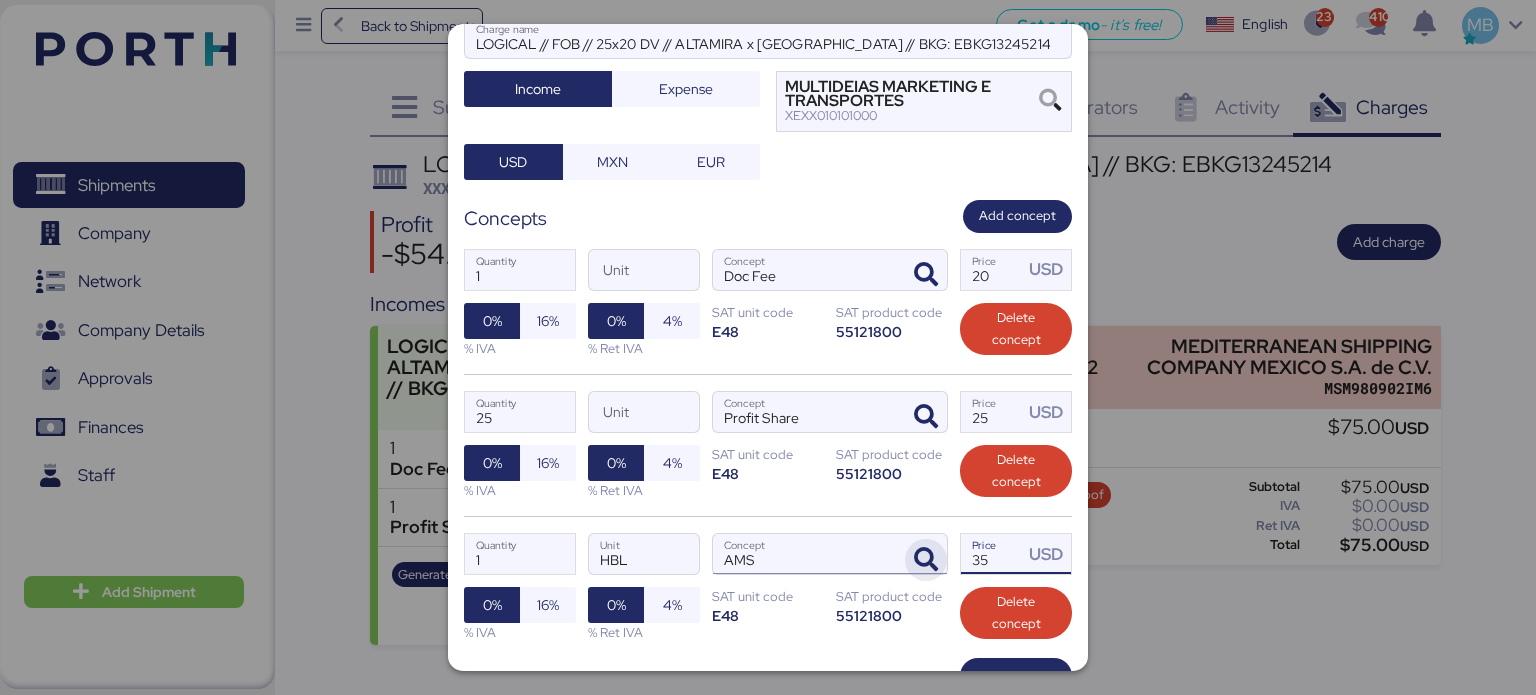 drag, startPoint x: 987, startPoint y: 553, endPoint x: 926, endPoint y: 554, distance: 61.008198 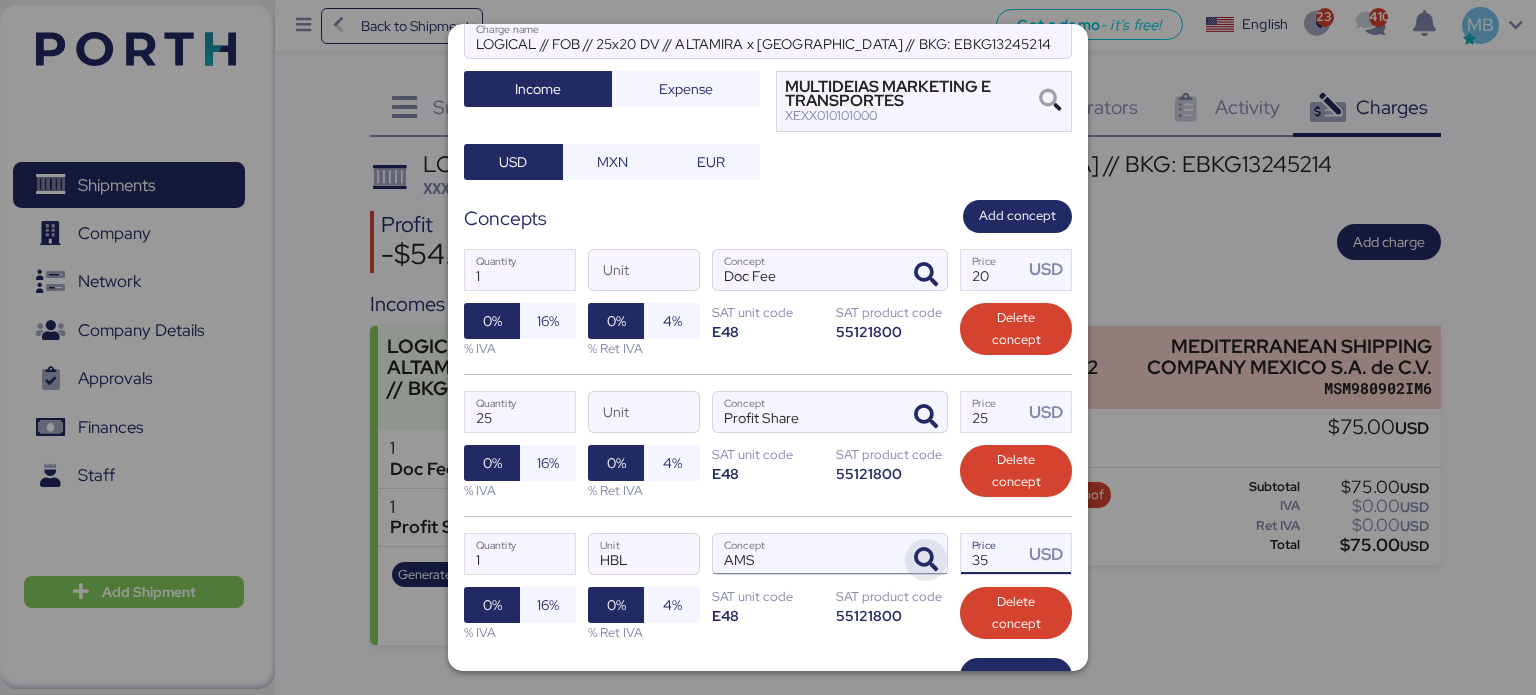 click on "1 Quantity HBL Unit AMS Concept   35 Price USD 0% 16% % IVA 0% 4% % Ret IVA SAT unit code E48 SAT product code 55121800 Delete concept" at bounding box center [768, 587] 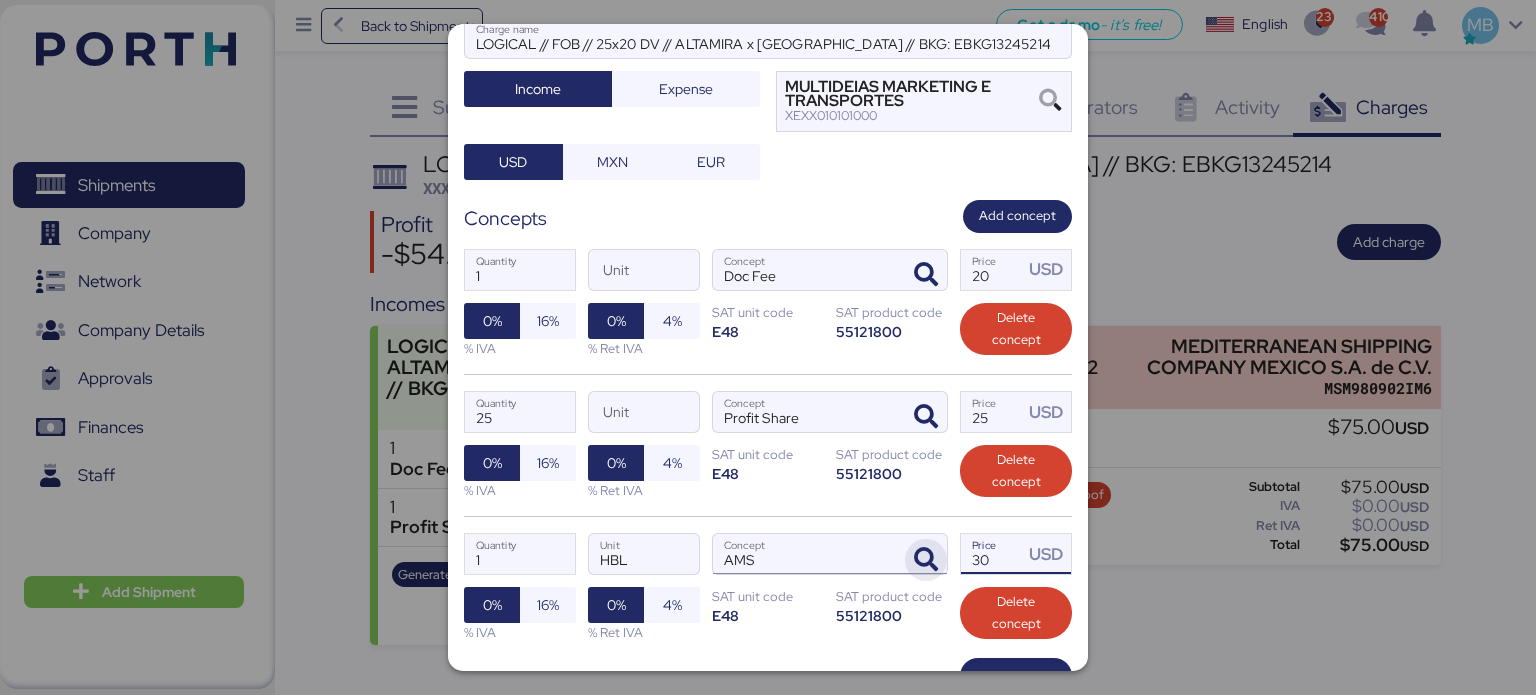 scroll, scrollTop: 318, scrollLeft: 0, axis: vertical 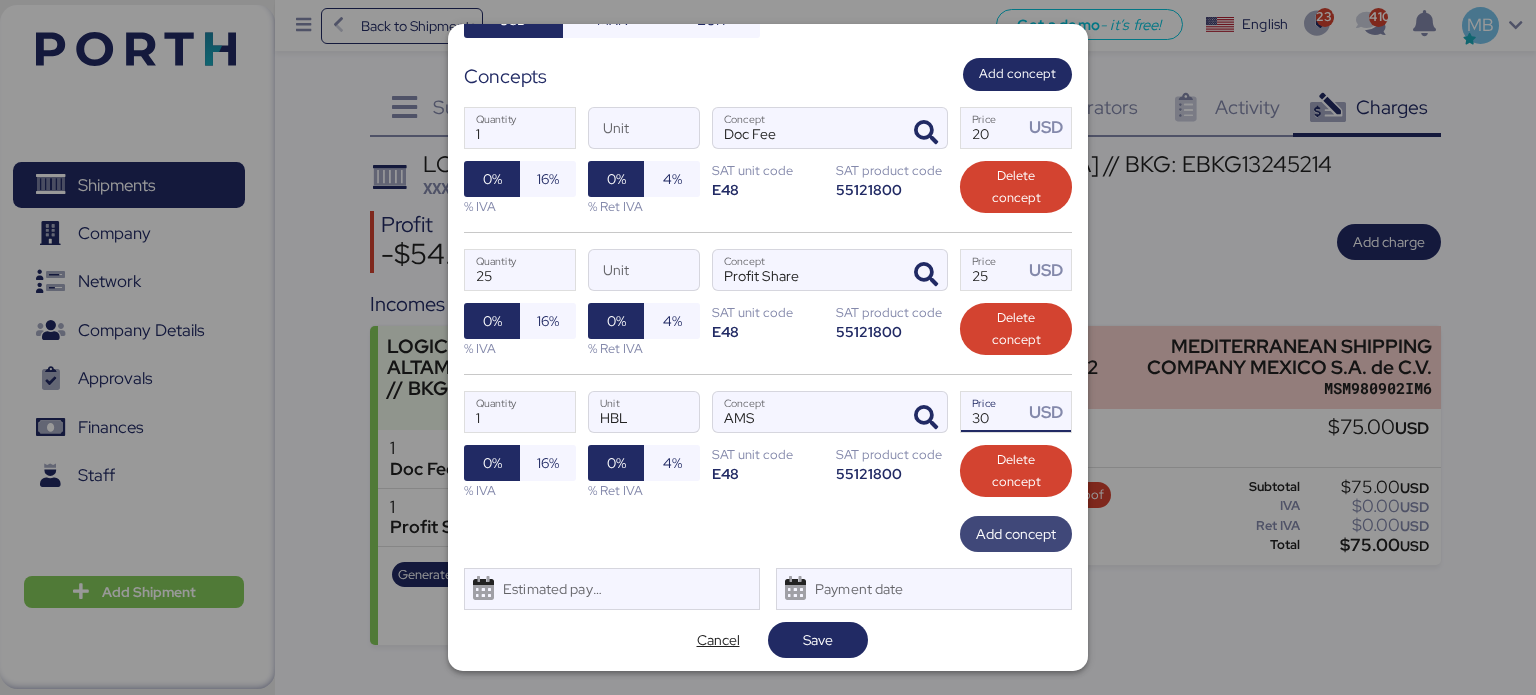 type on "30" 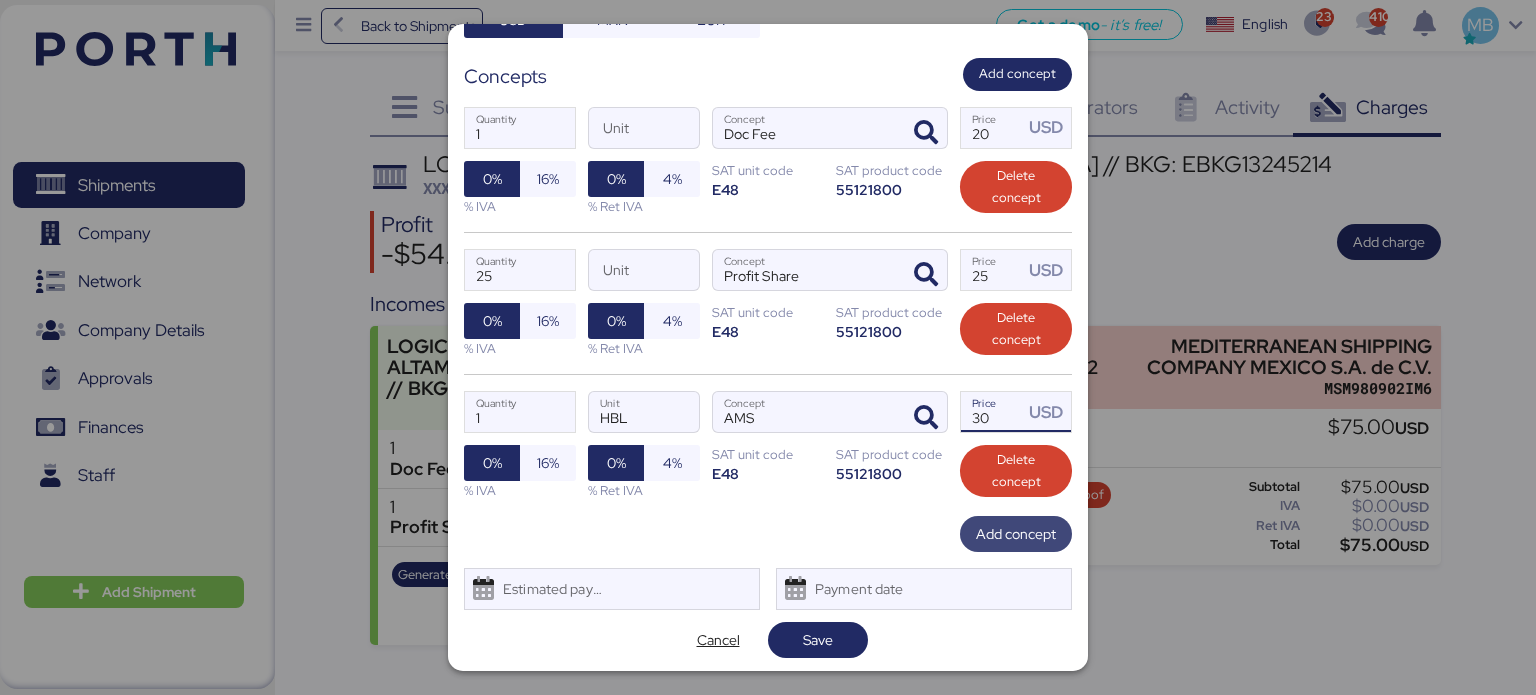click on "Add concept" at bounding box center [1016, 534] 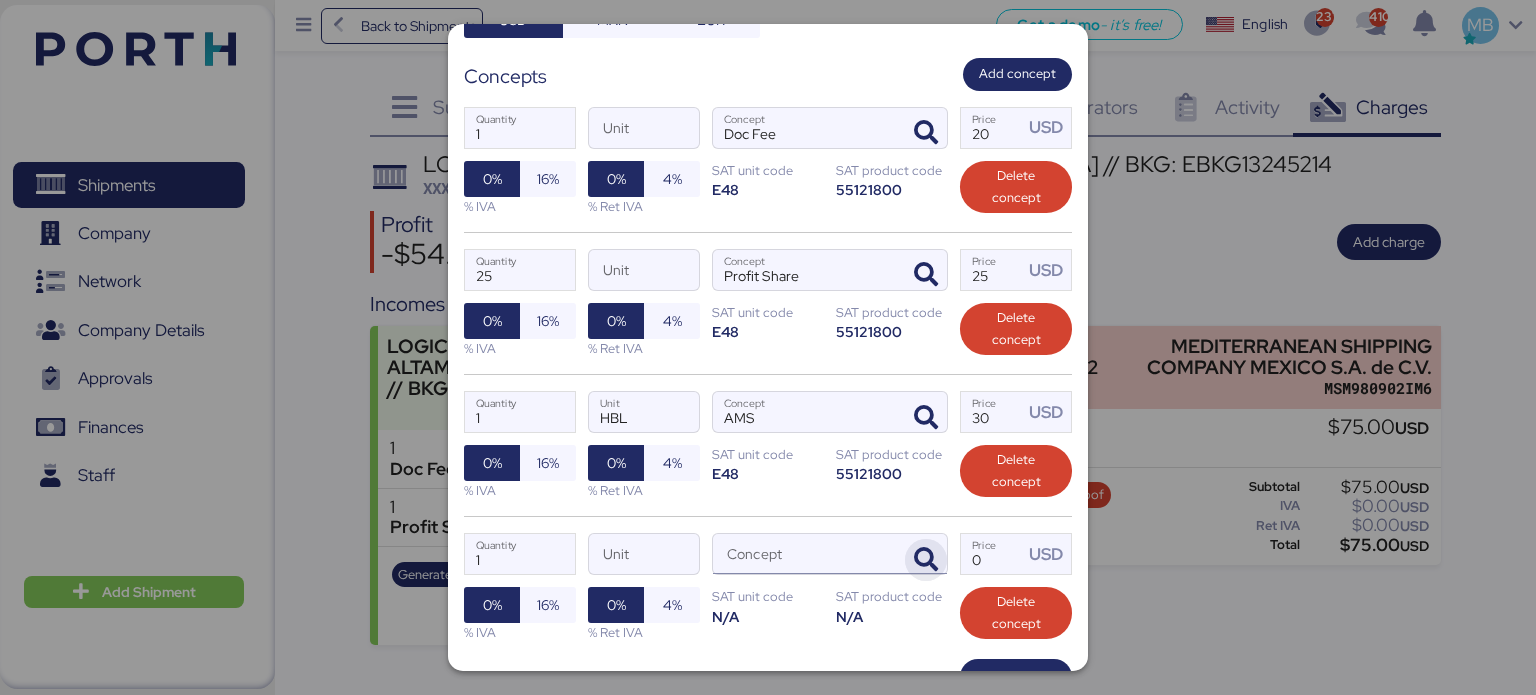 click at bounding box center (926, 560) 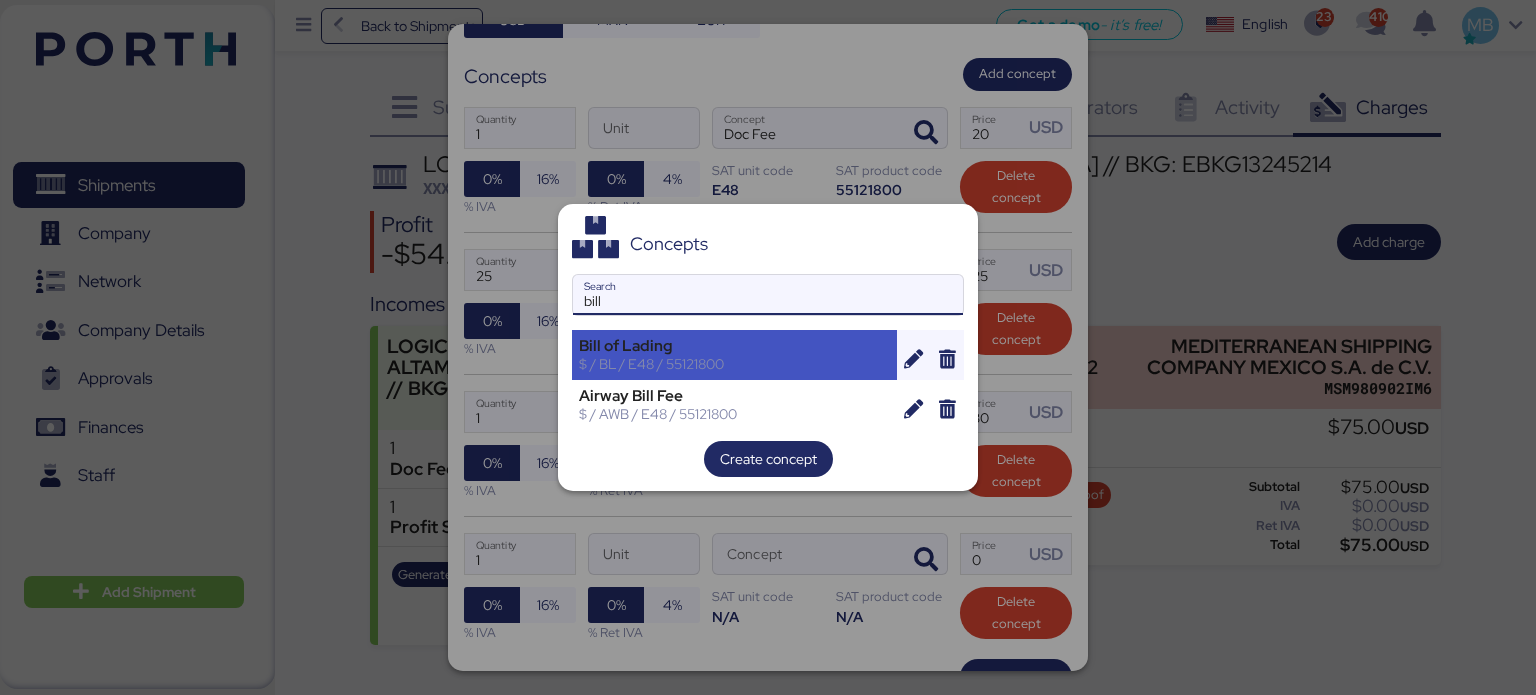 type on "bill" 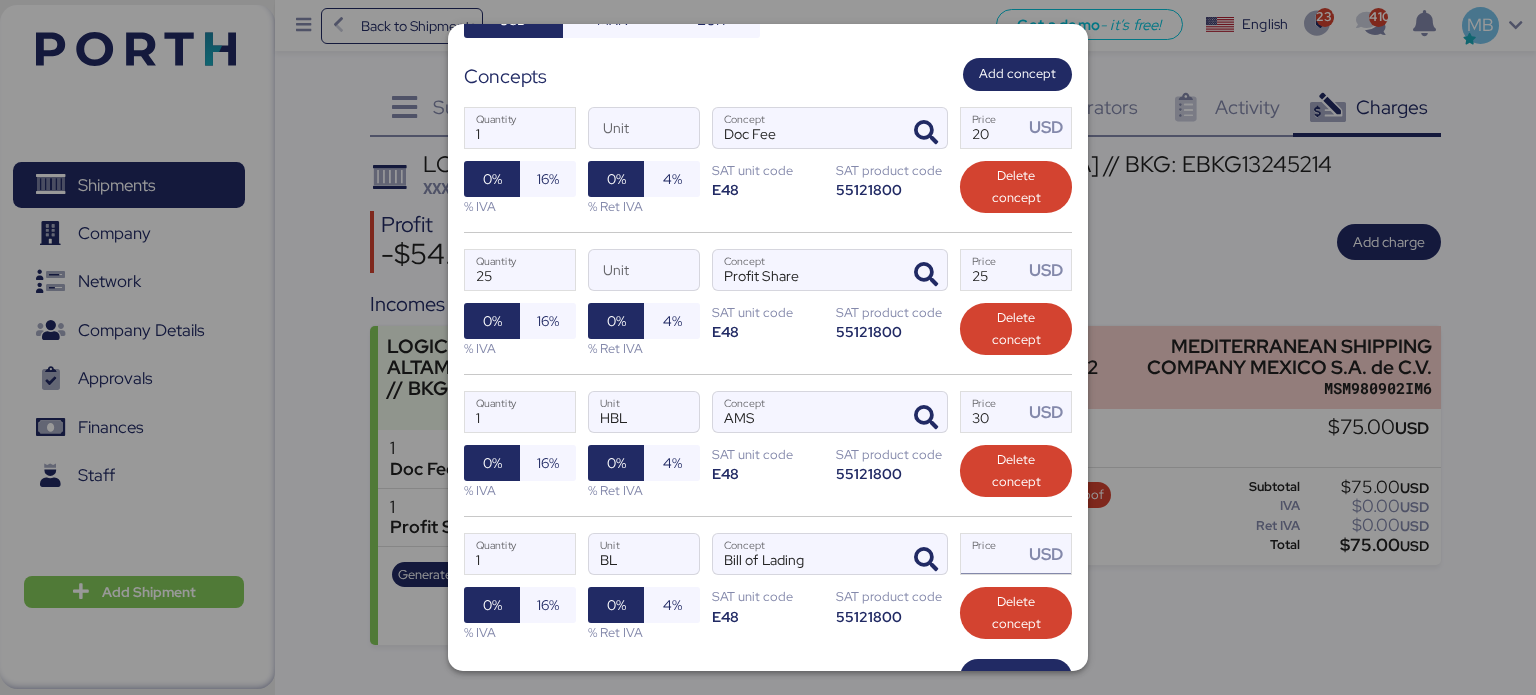 drag, startPoint x: 988, startPoint y: 556, endPoint x: 967, endPoint y: 552, distance: 21.377558 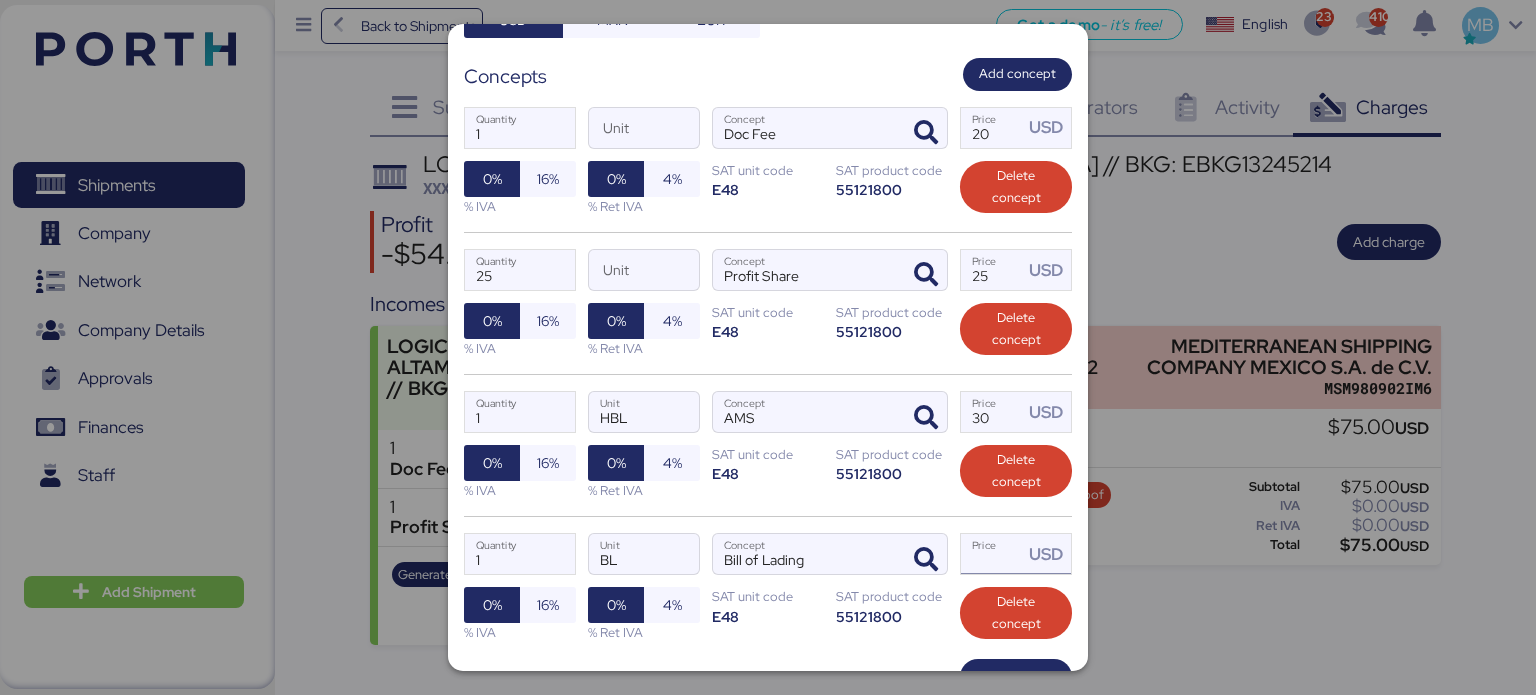 click on "Price USD" at bounding box center [992, 554] 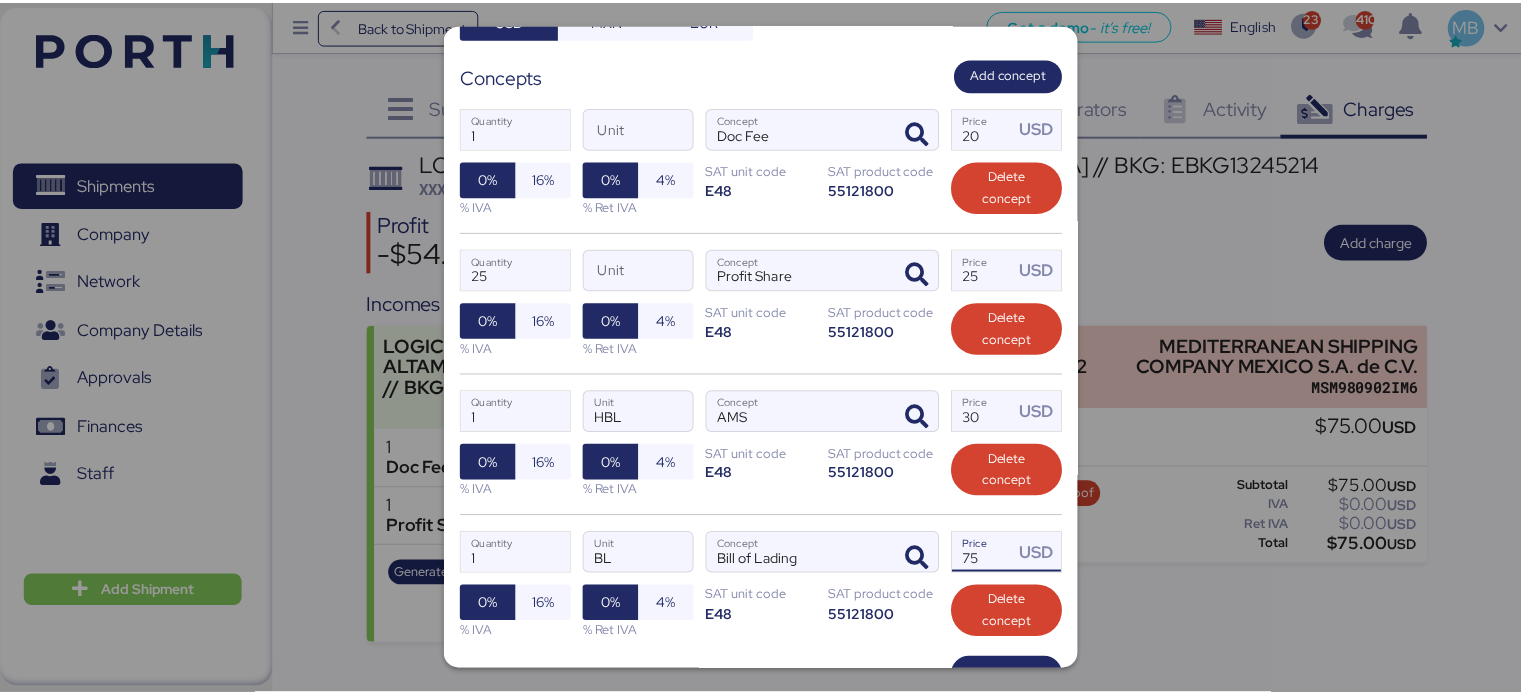 scroll, scrollTop: 460, scrollLeft: 0, axis: vertical 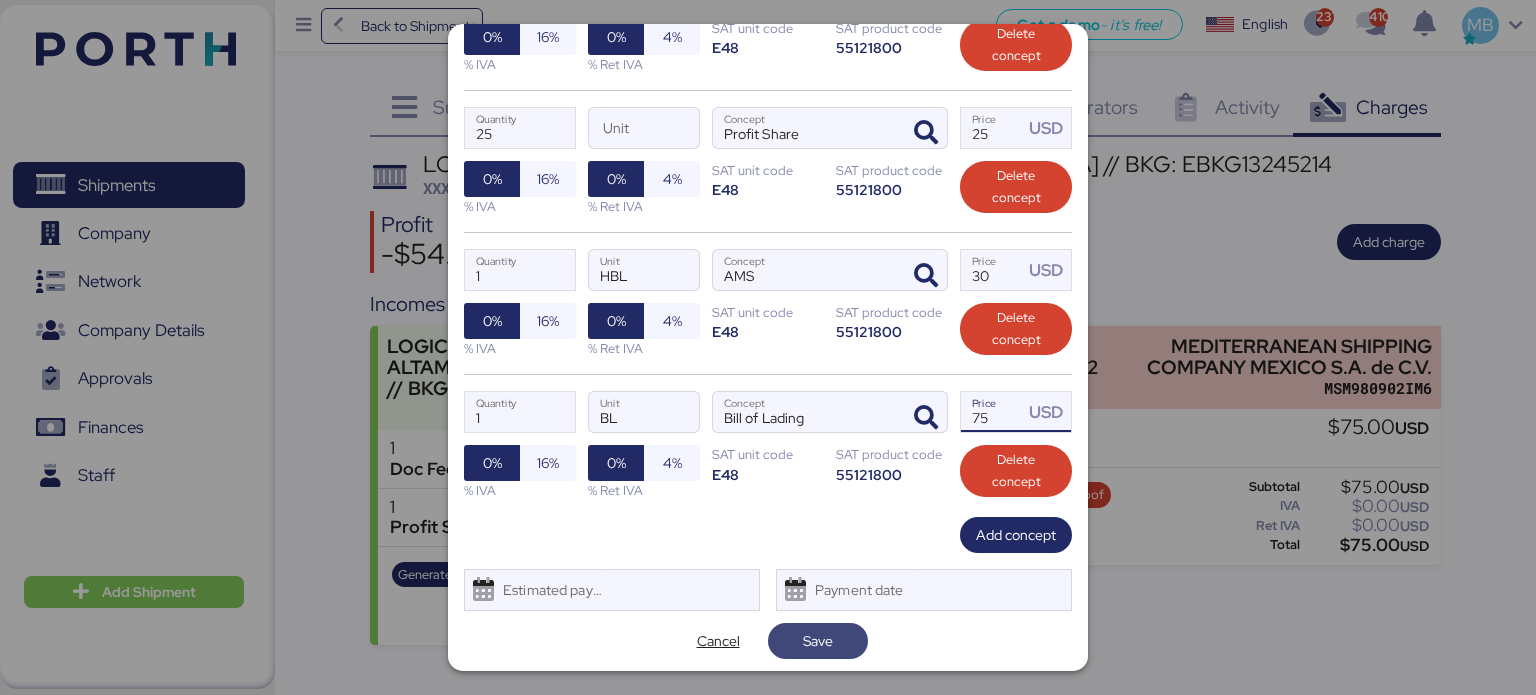 type on "75" 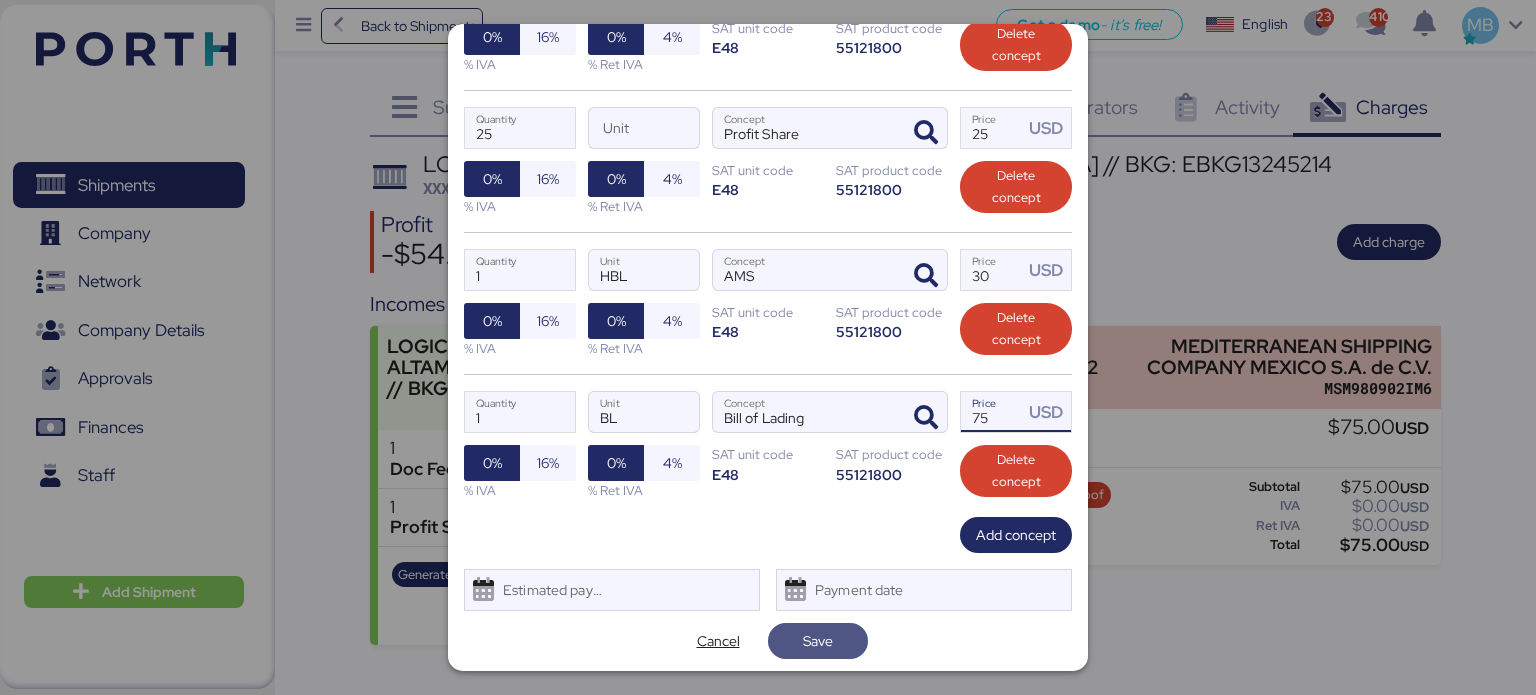 click on "Save" at bounding box center [818, 641] 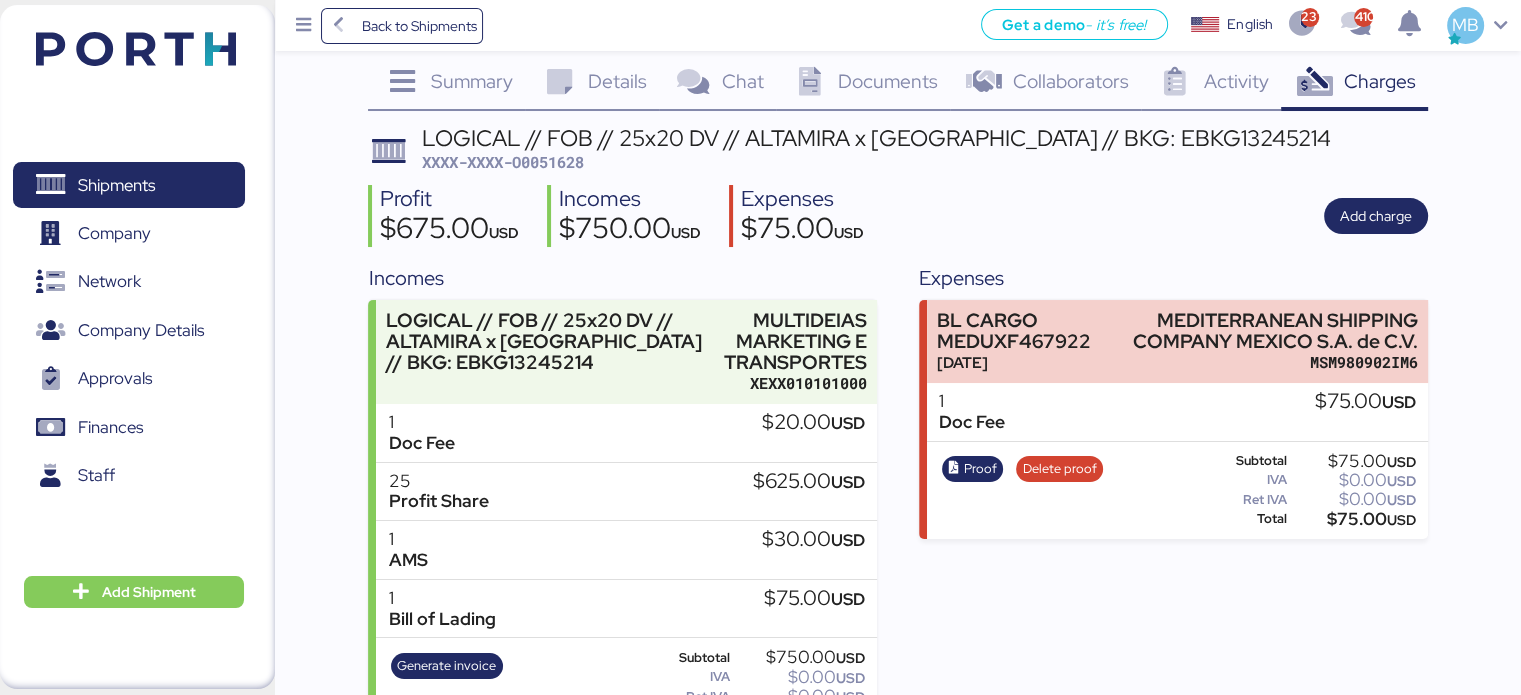 scroll, scrollTop: 0, scrollLeft: 0, axis: both 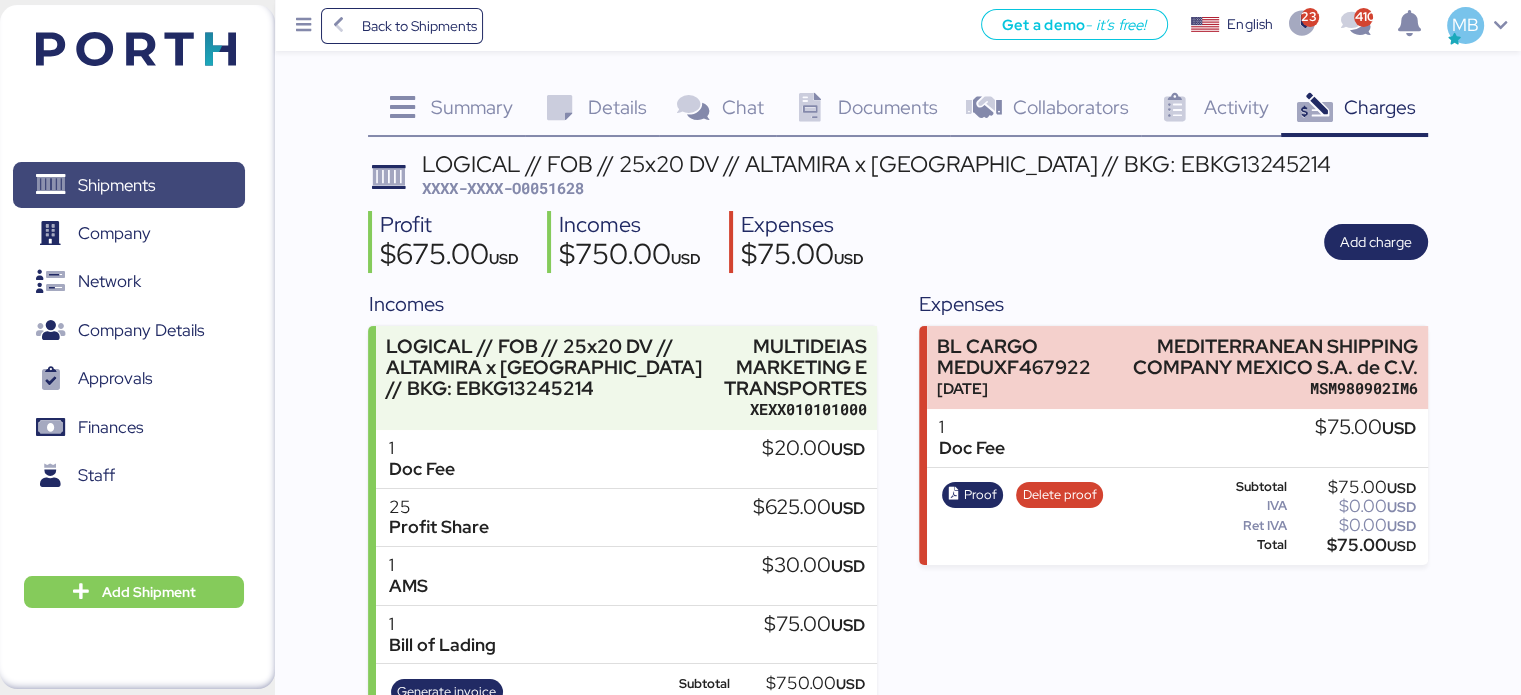 click on "Shipments" at bounding box center [116, 185] 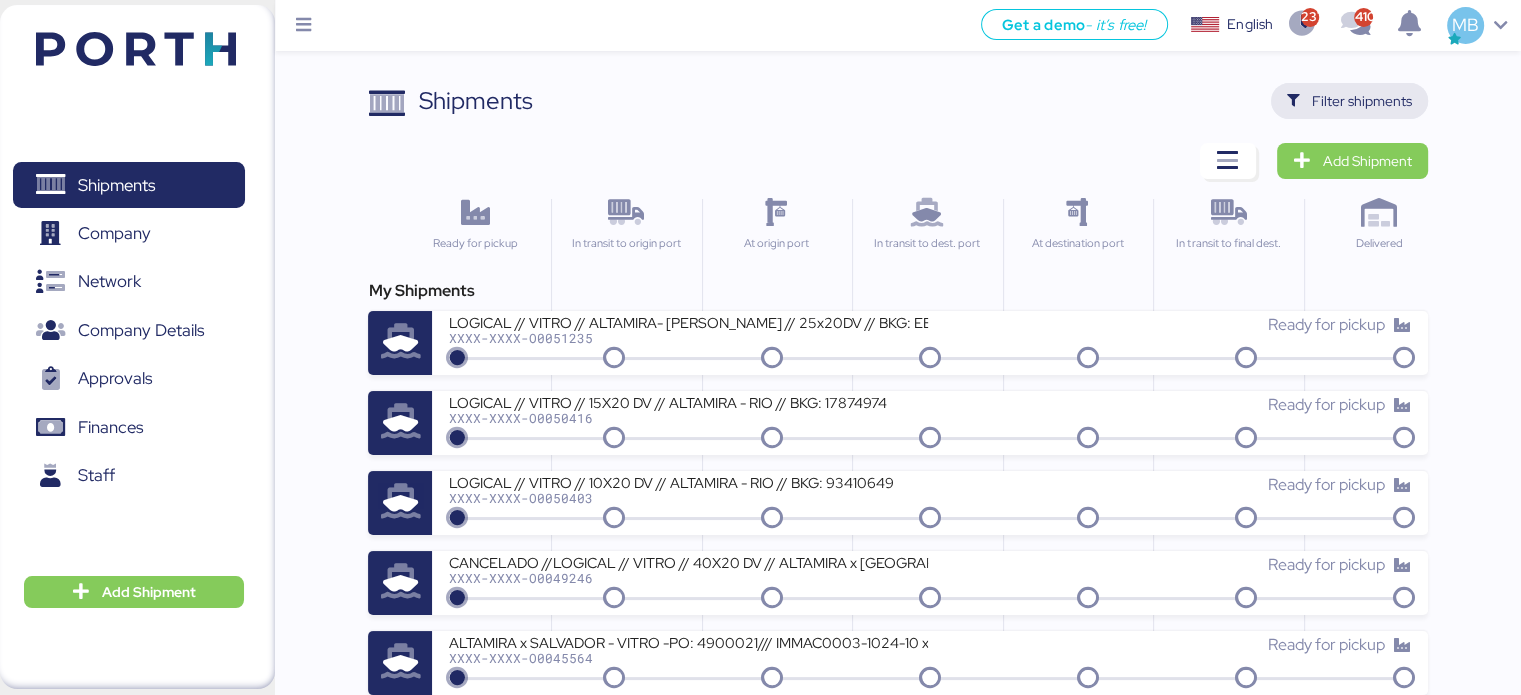 click on "Filter shipments" at bounding box center [1362, 101] 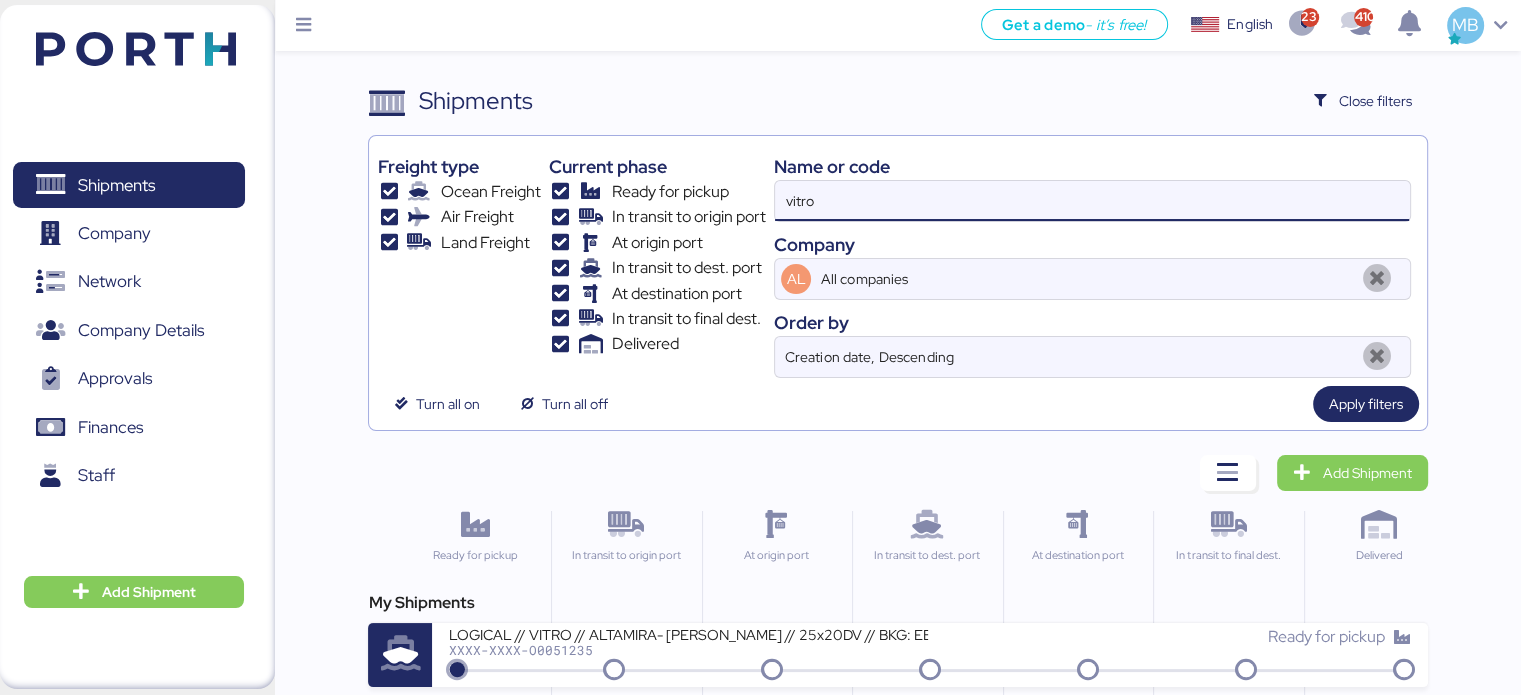 drag, startPoint x: 887, startPoint y: 206, endPoint x: 650, endPoint y: 207, distance: 237.0021 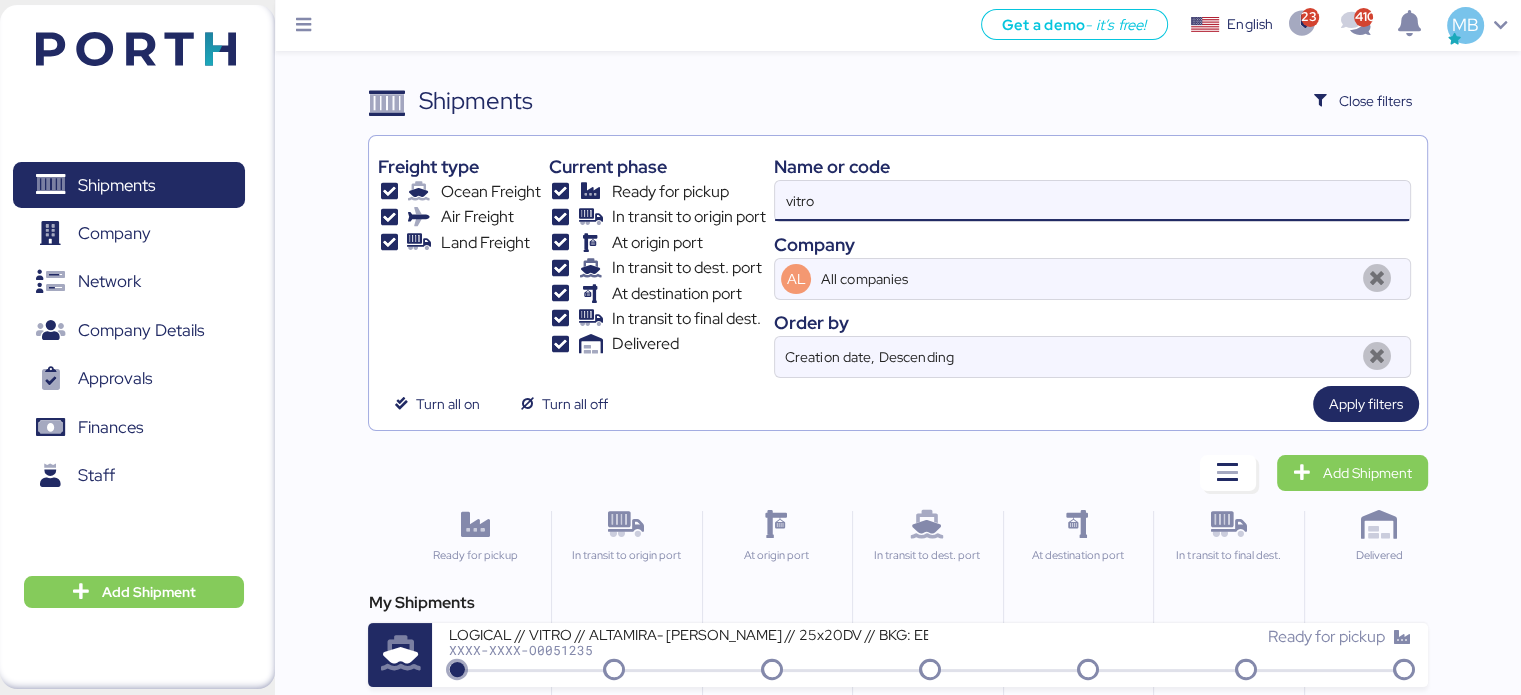 click on "Freight type   Ocean Freight   Air Freight   Land Freight Current phase   Ready for pickup   In transit to origin port   At origin port   In transit to dest. port   At destination port   In transit to final dest.   Delivered Name or code vitro Company AL All companies   Order by Creation date, Descending" at bounding box center [897, 261] 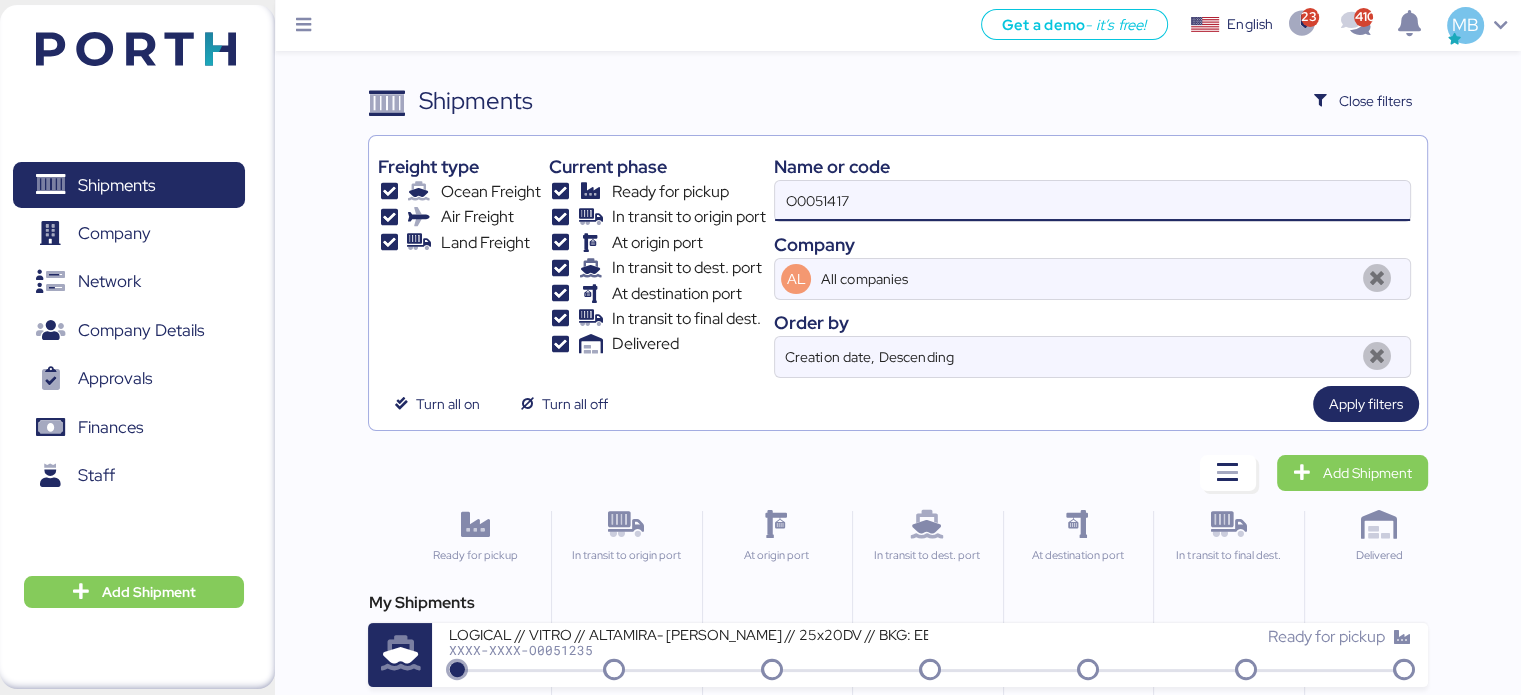 type on "O0051417" 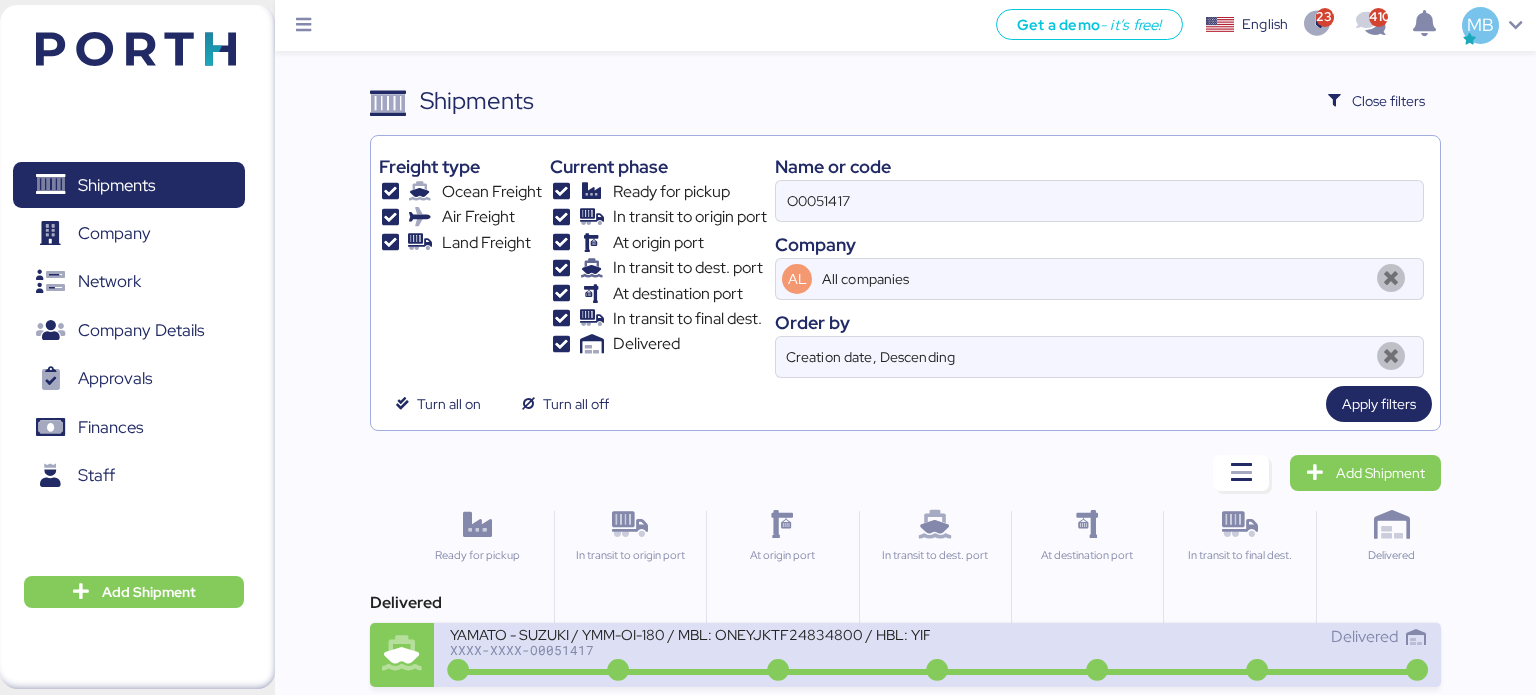 click on "XXXX-XXXX-O0051417" at bounding box center (690, 650) 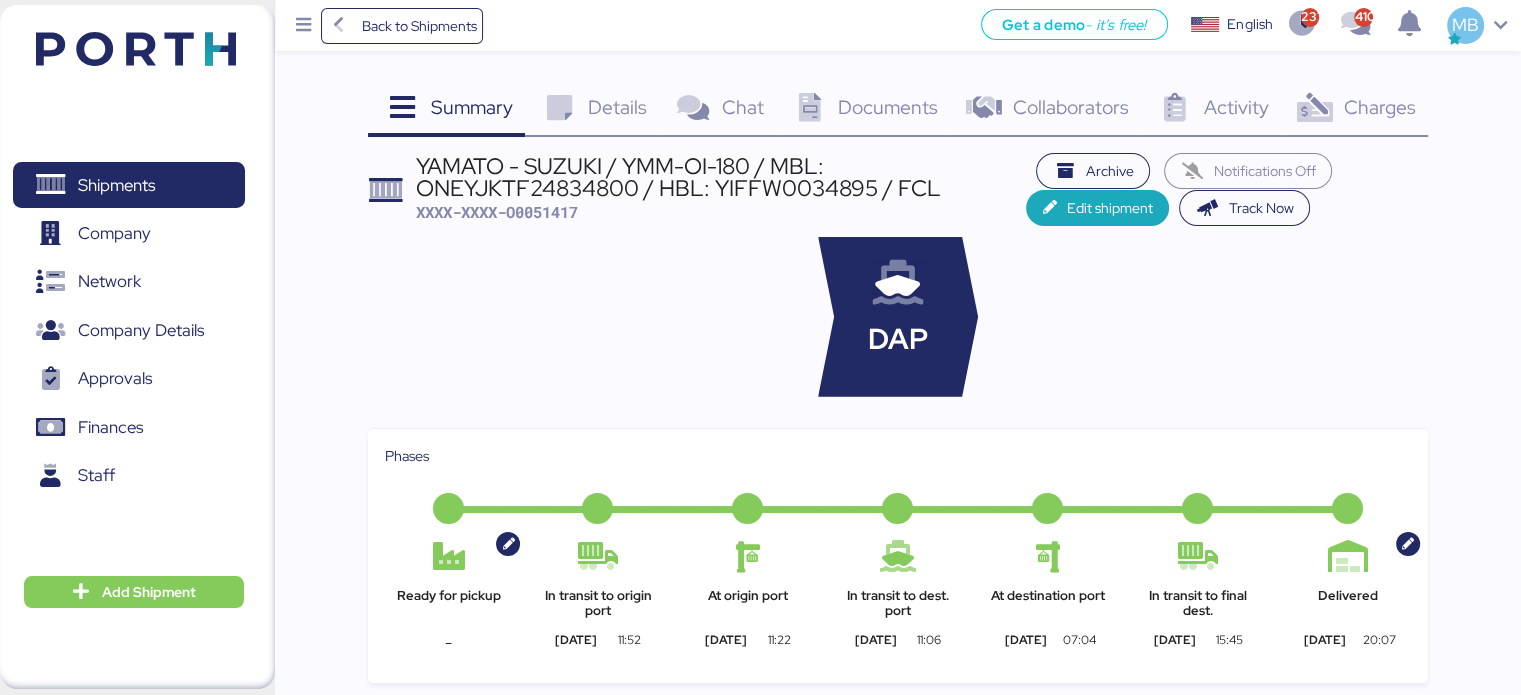 click on "Charges" at bounding box center (1379, 107) 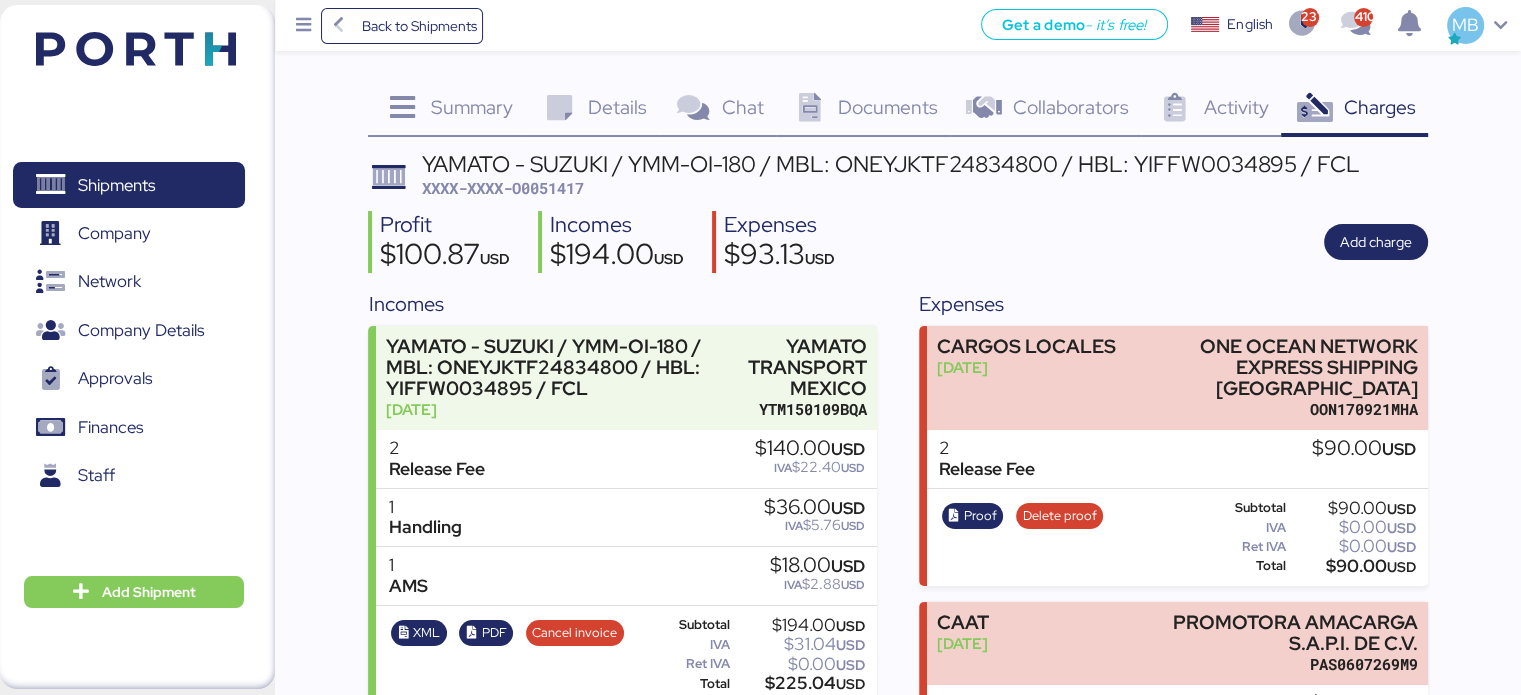 click on "Details" at bounding box center [617, 107] 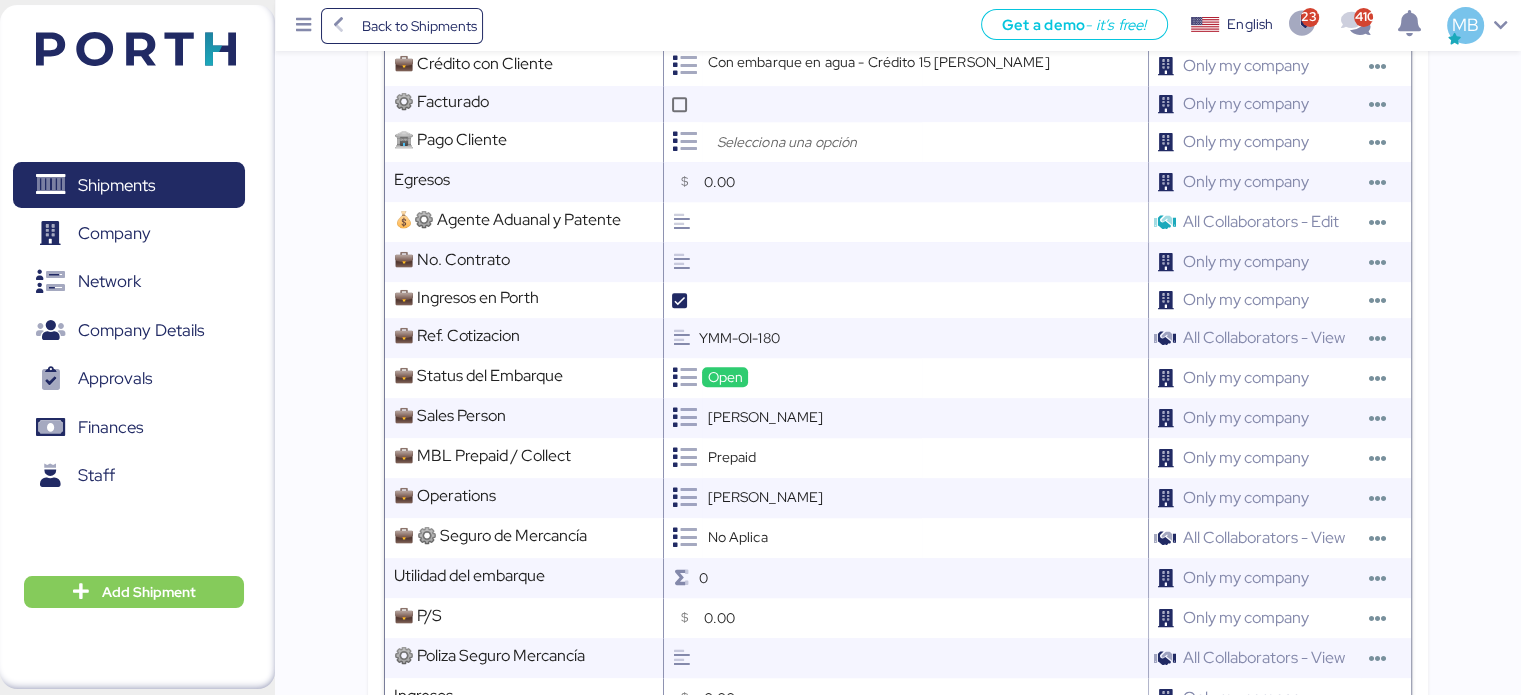 scroll, scrollTop: 1856, scrollLeft: 0, axis: vertical 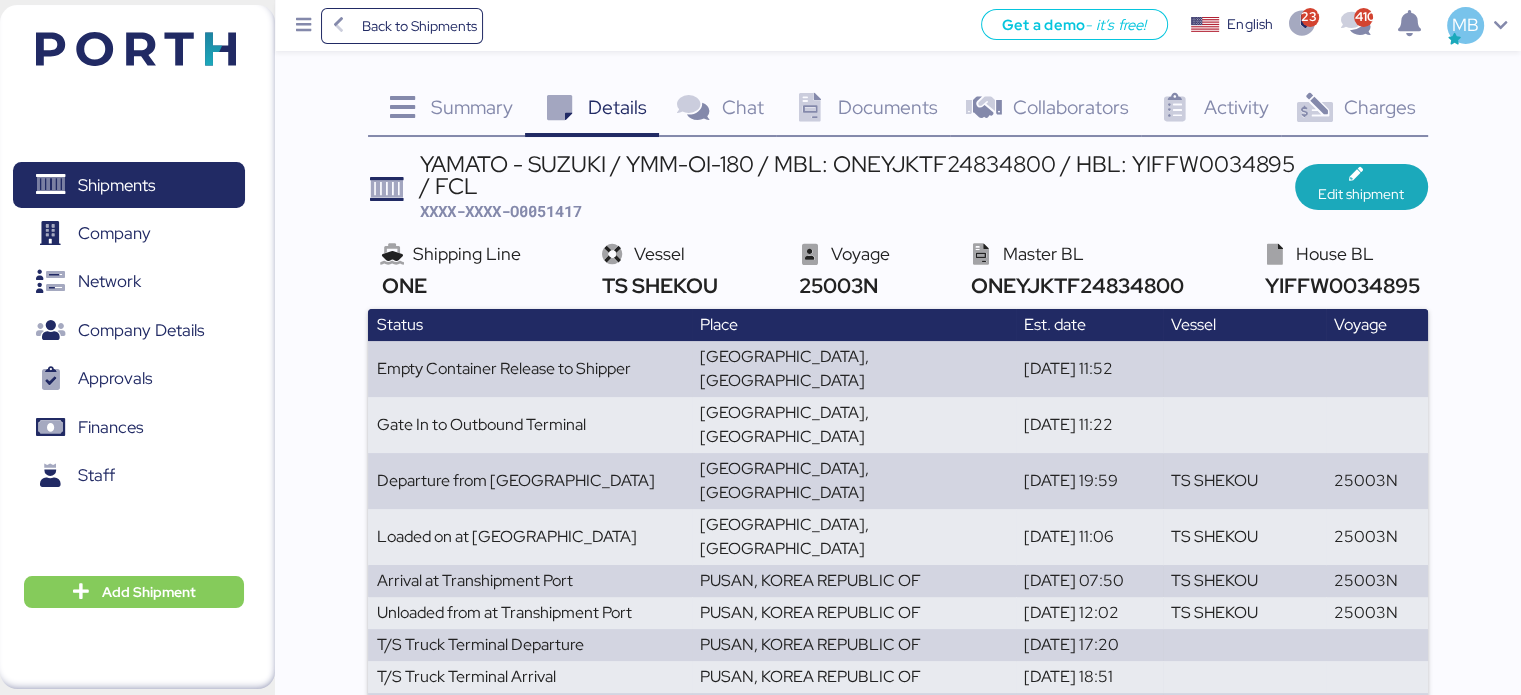 click on "Charges" at bounding box center [1379, 107] 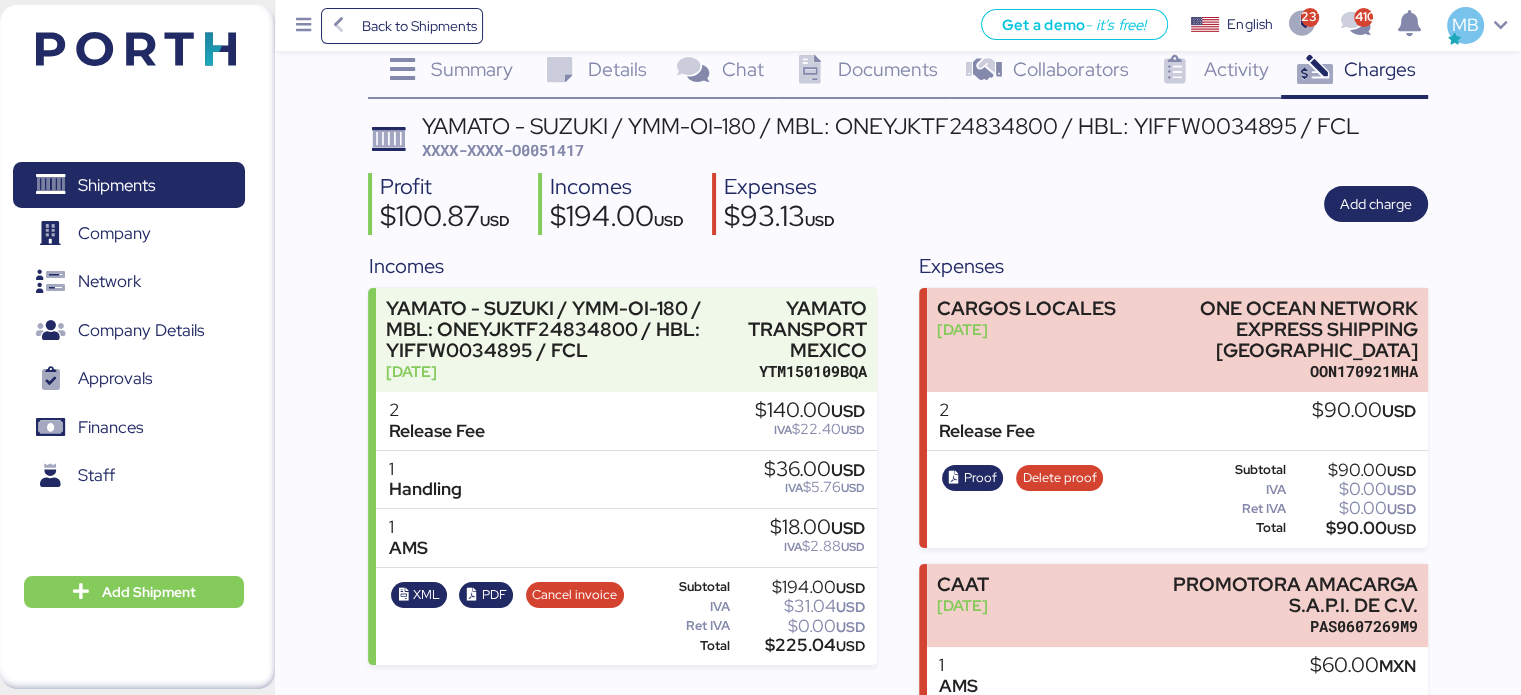 scroll, scrollTop: 0, scrollLeft: 0, axis: both 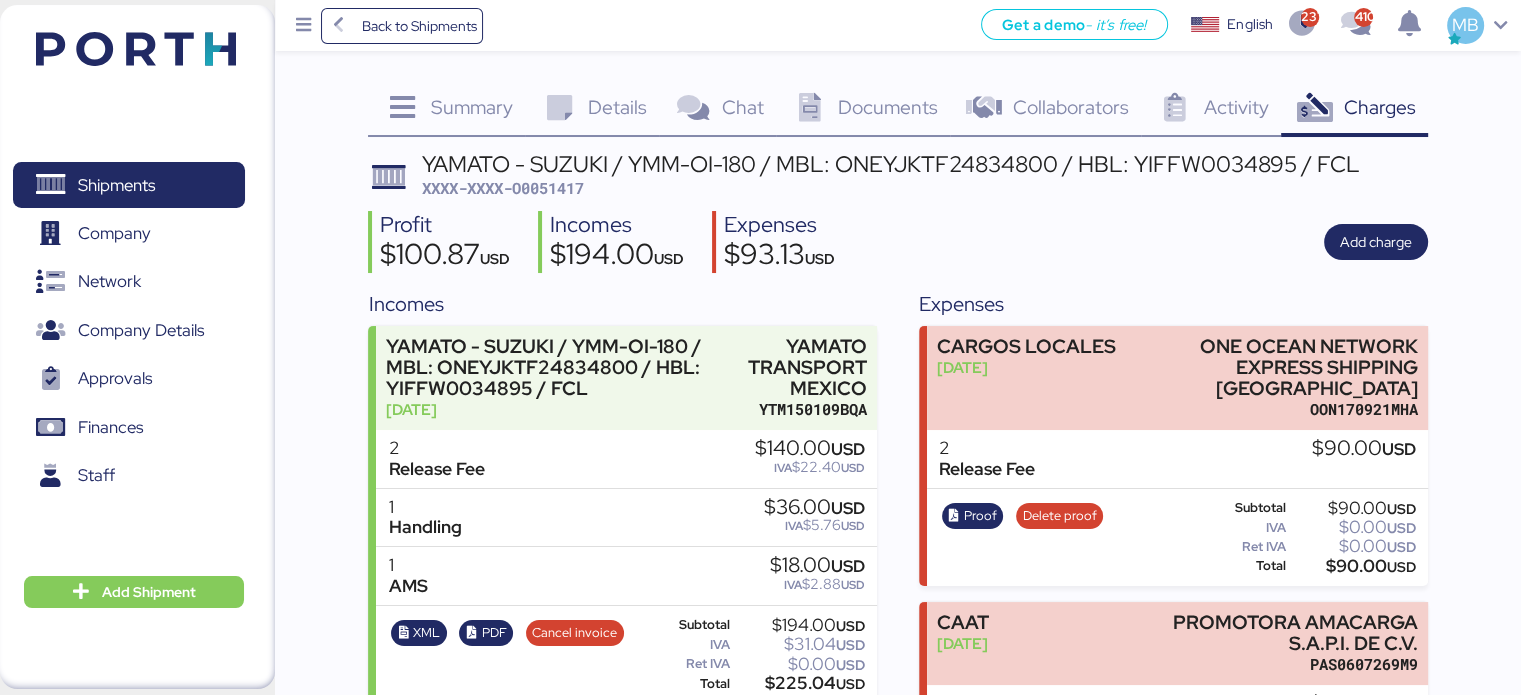 click on "Details 0" at bounding box center [592, 110] 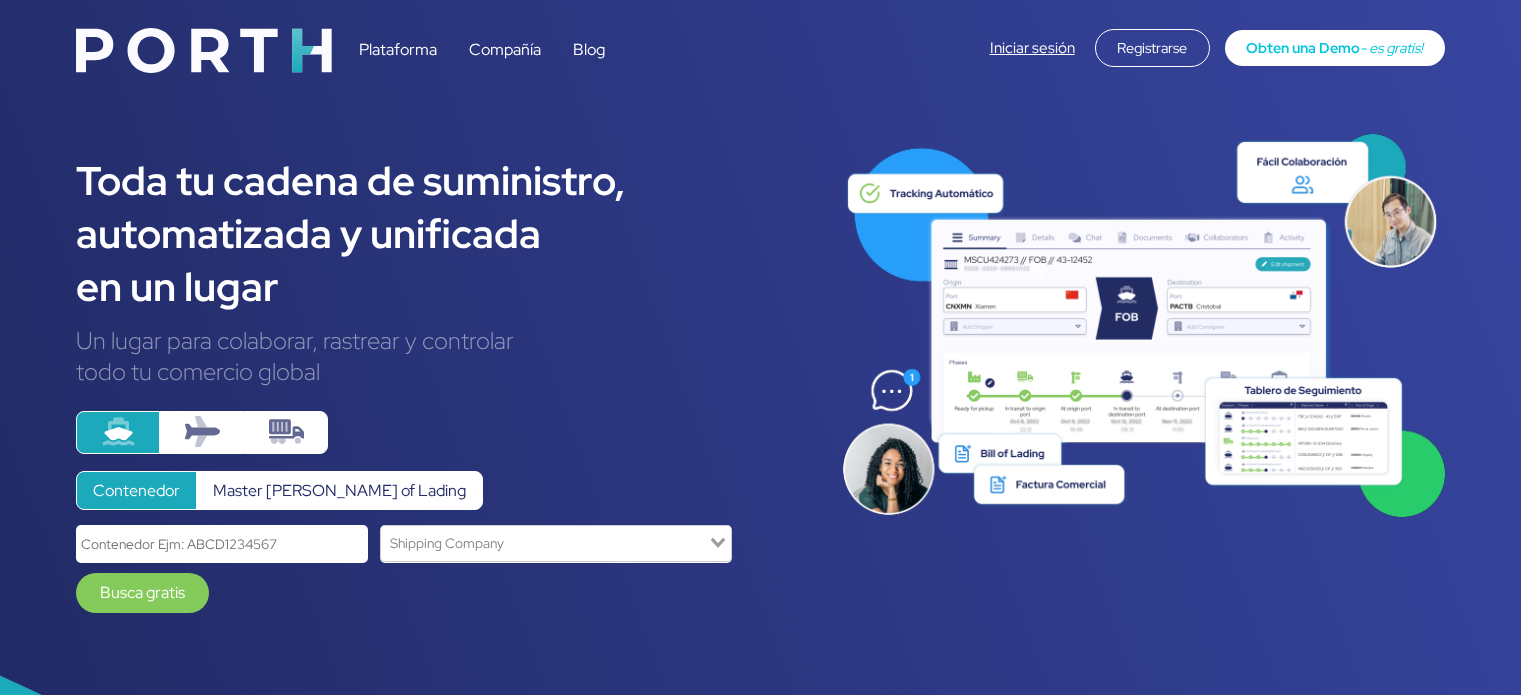 scroll, scrollTop: 0, scrollLeft: 0, axis: both 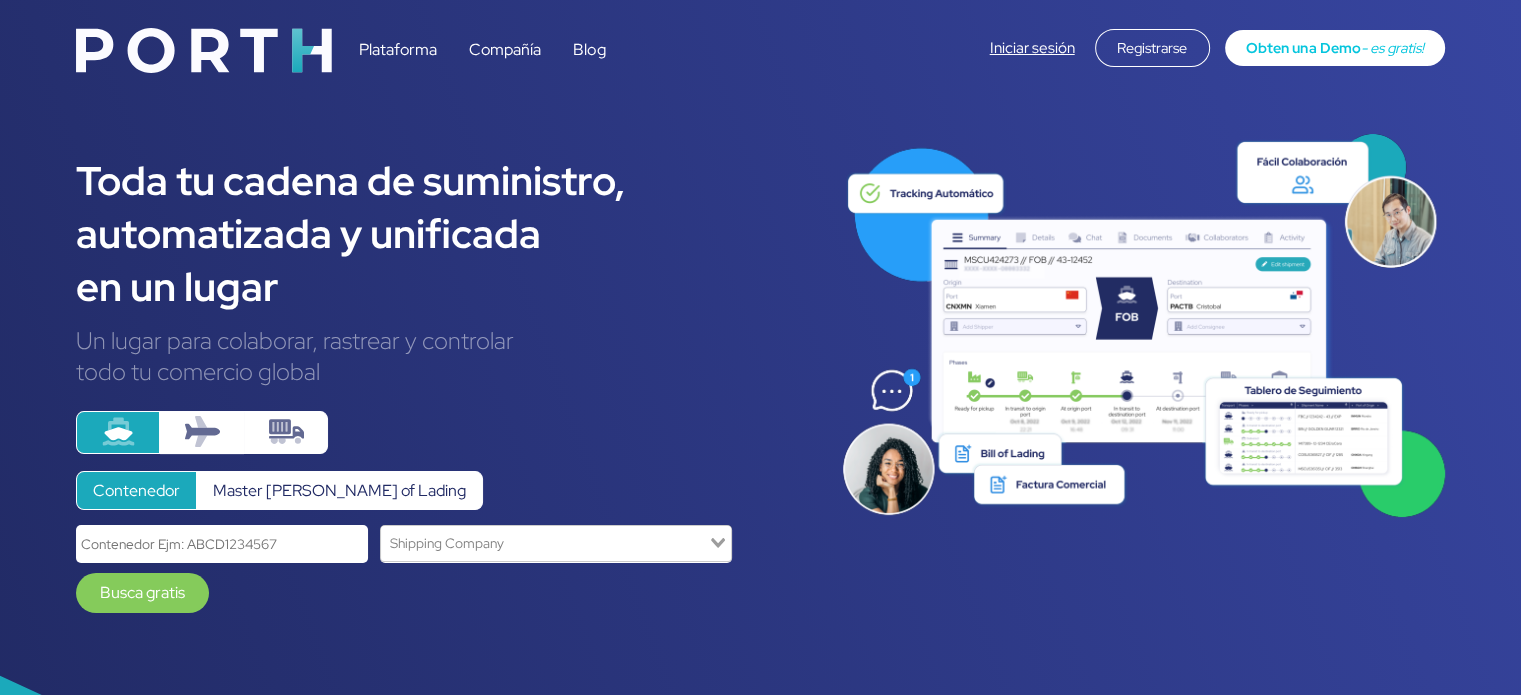 click on "Iniciar sesión" at bounding box center [1032, 48] 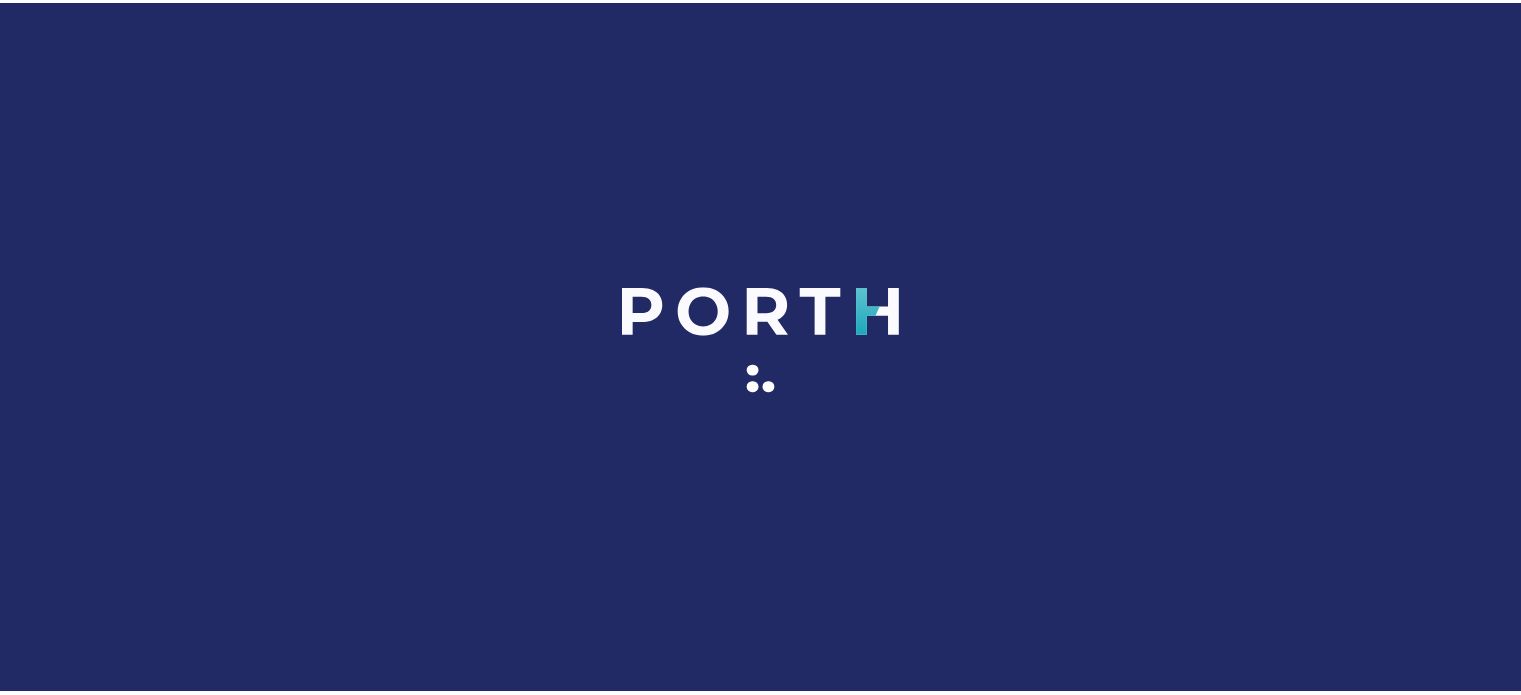 scroll, scrollTop: 0, scrollLeft: 0, axis: both 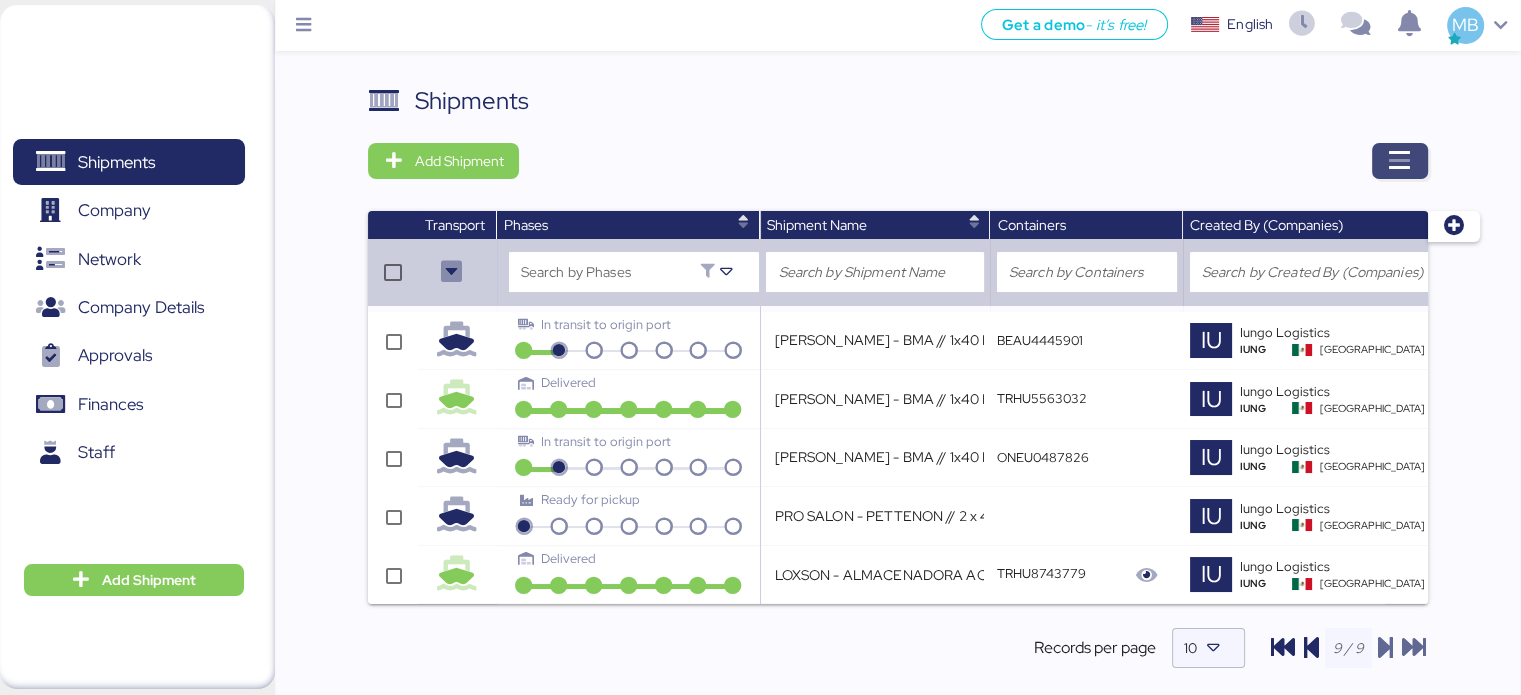 click at bounding box center [1400, 161] 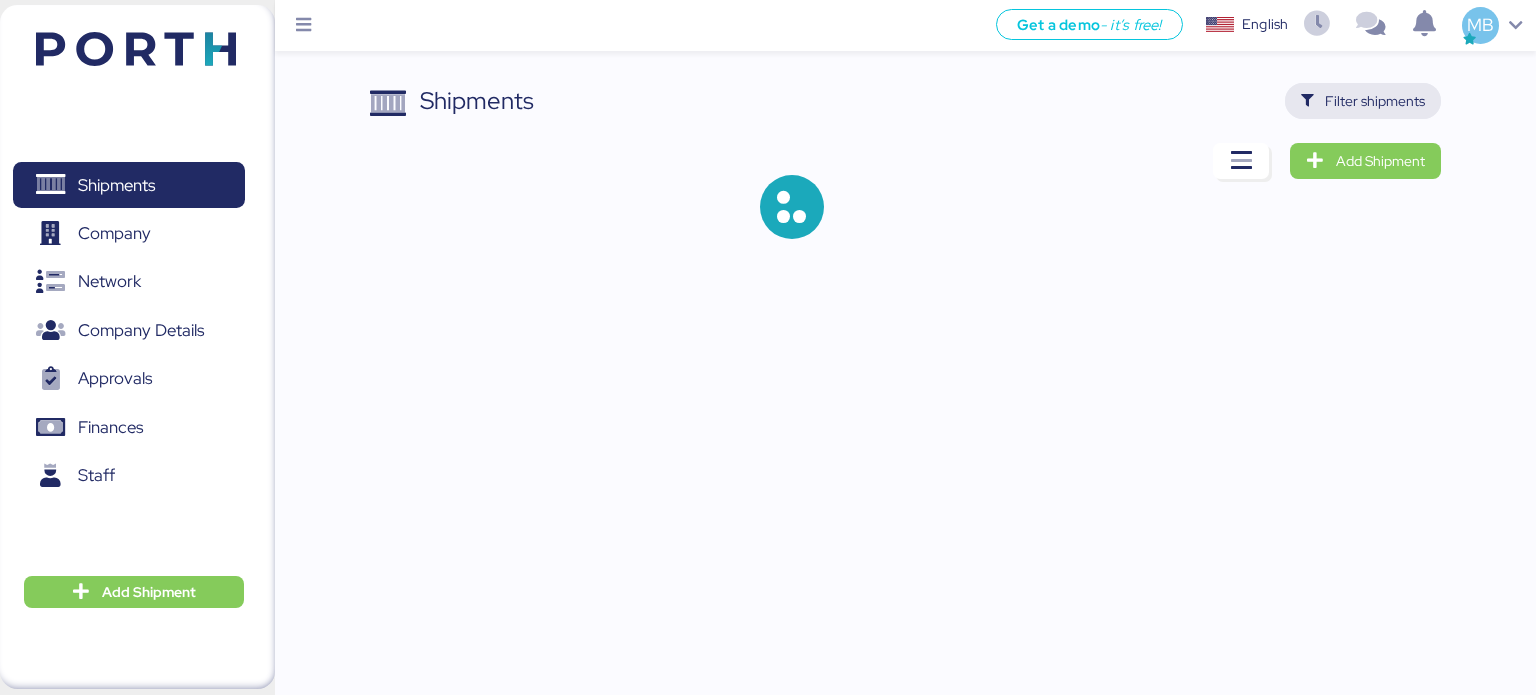 click on "Filter shipments" at bounding box center (1375, 101) 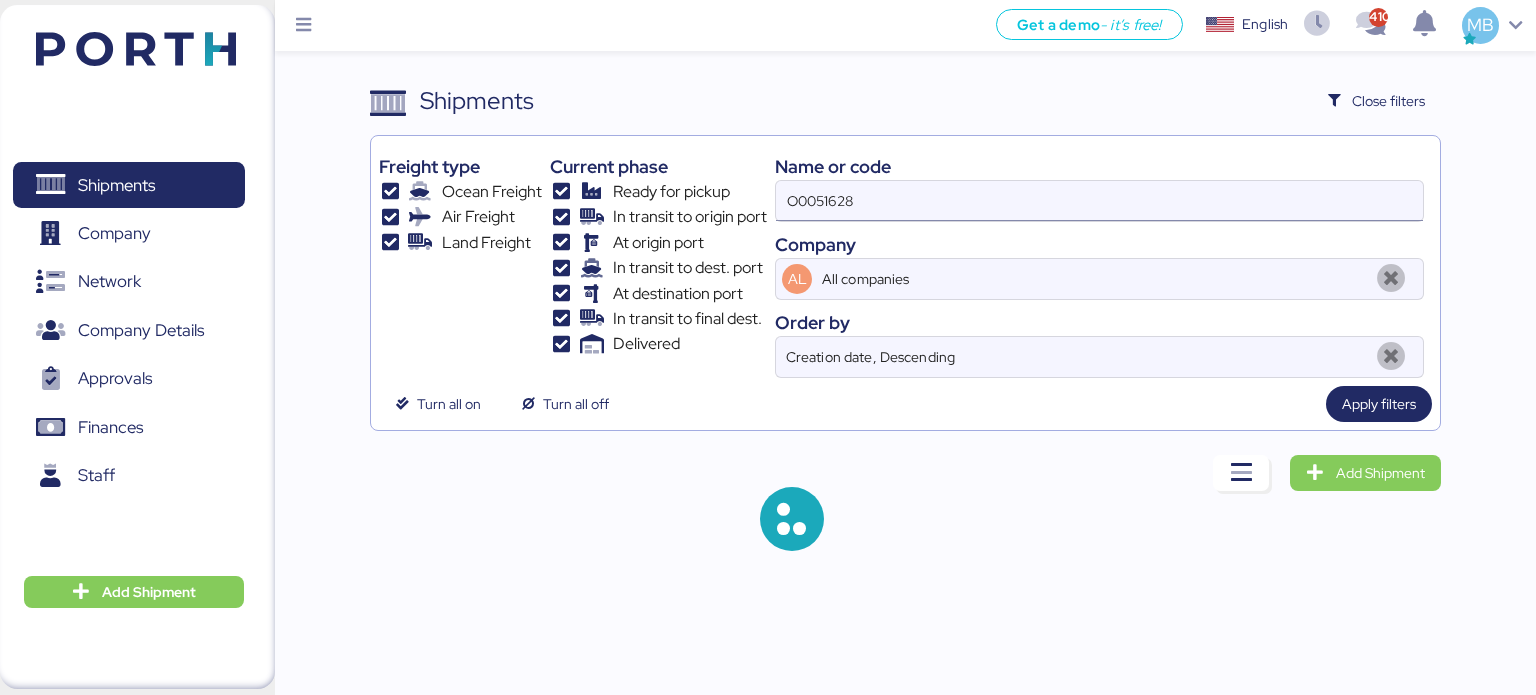 click on "O0051628" at bounding box center [1099, 201] 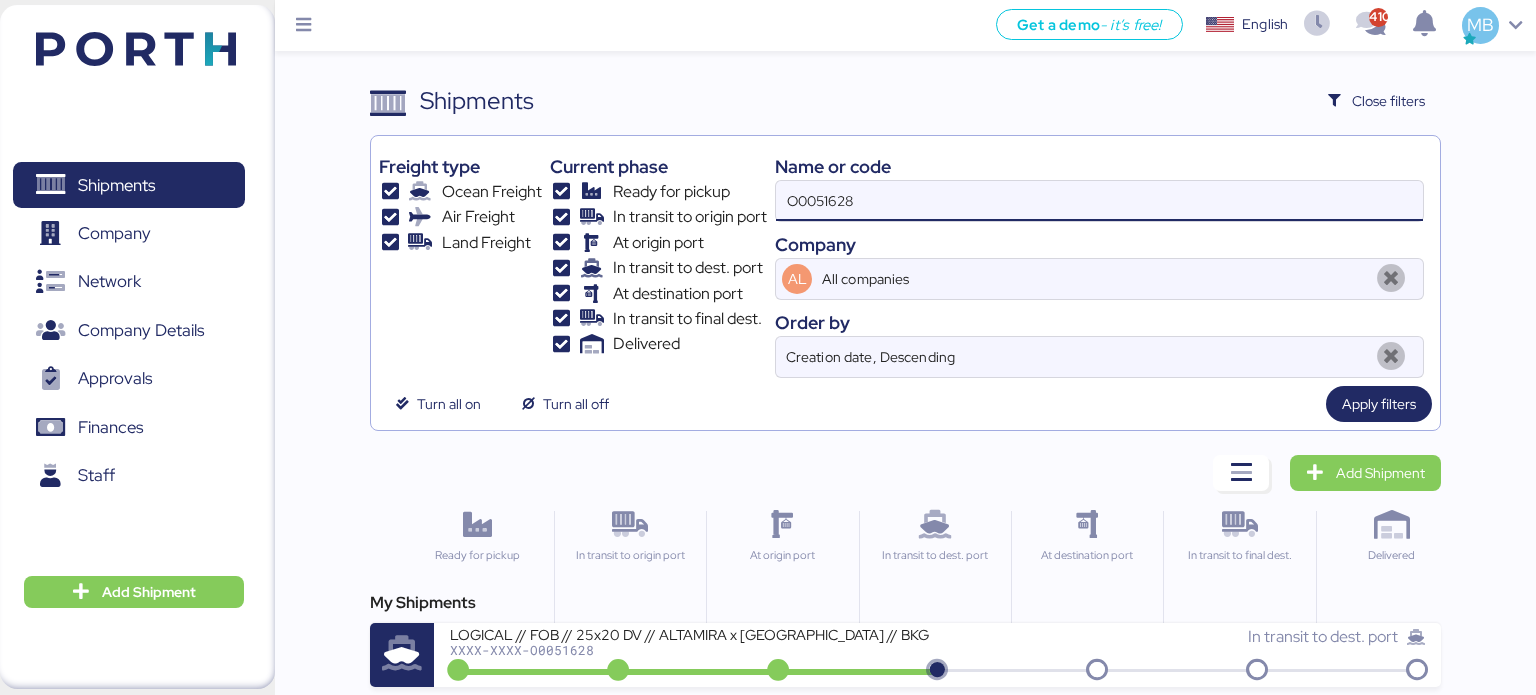 drag, startPoint x: 953, startPoint y: 188, endPoint x: 720, endPoint y: 180, distance: 233.1373 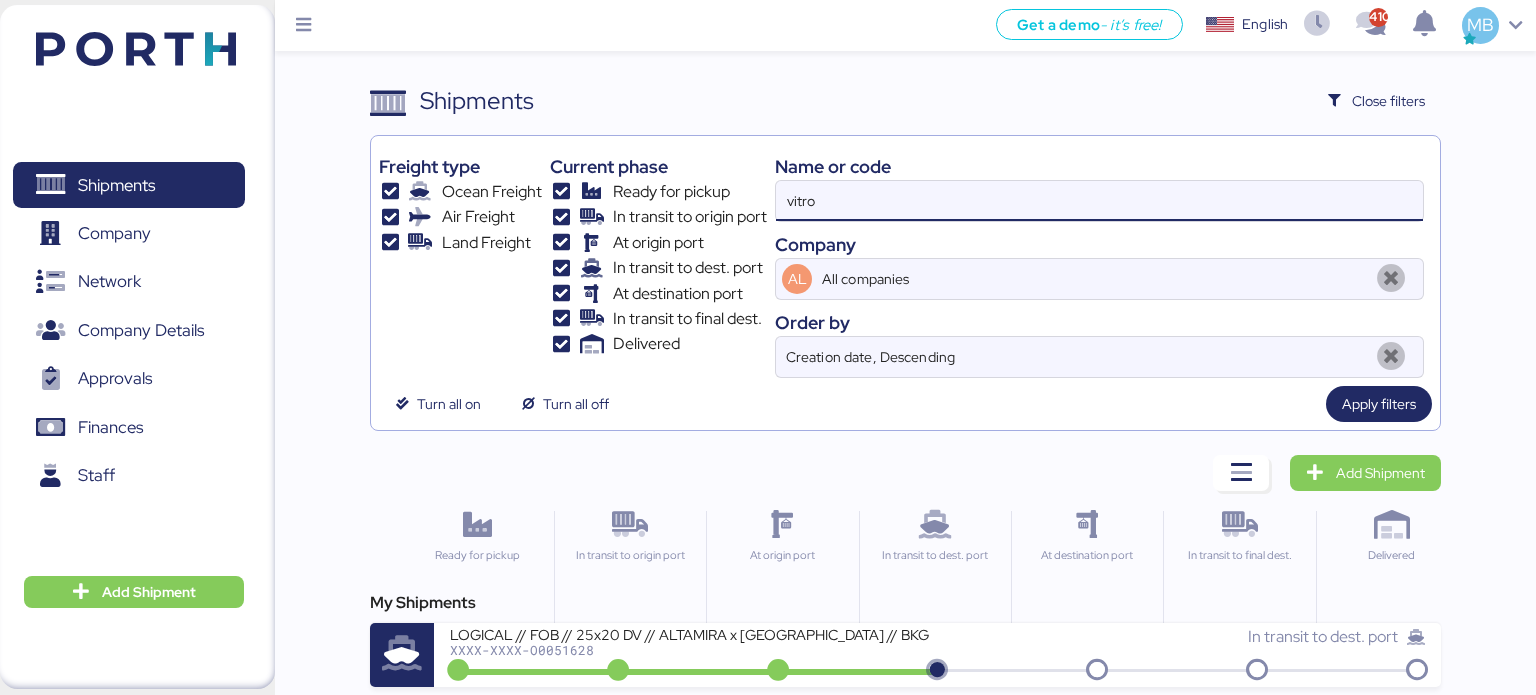 type on "vitro" 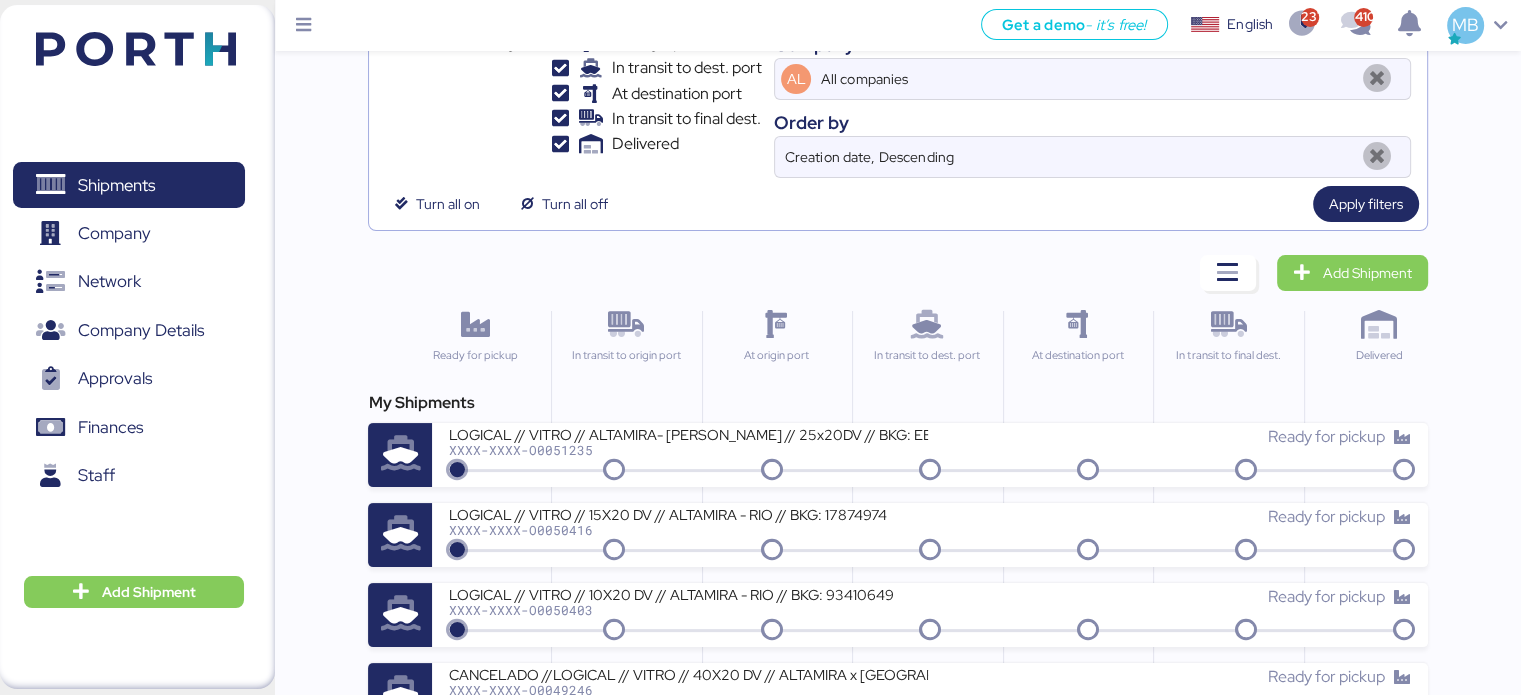scroll, scrollTop: 400, scrollLeft: 0, axis: vertical 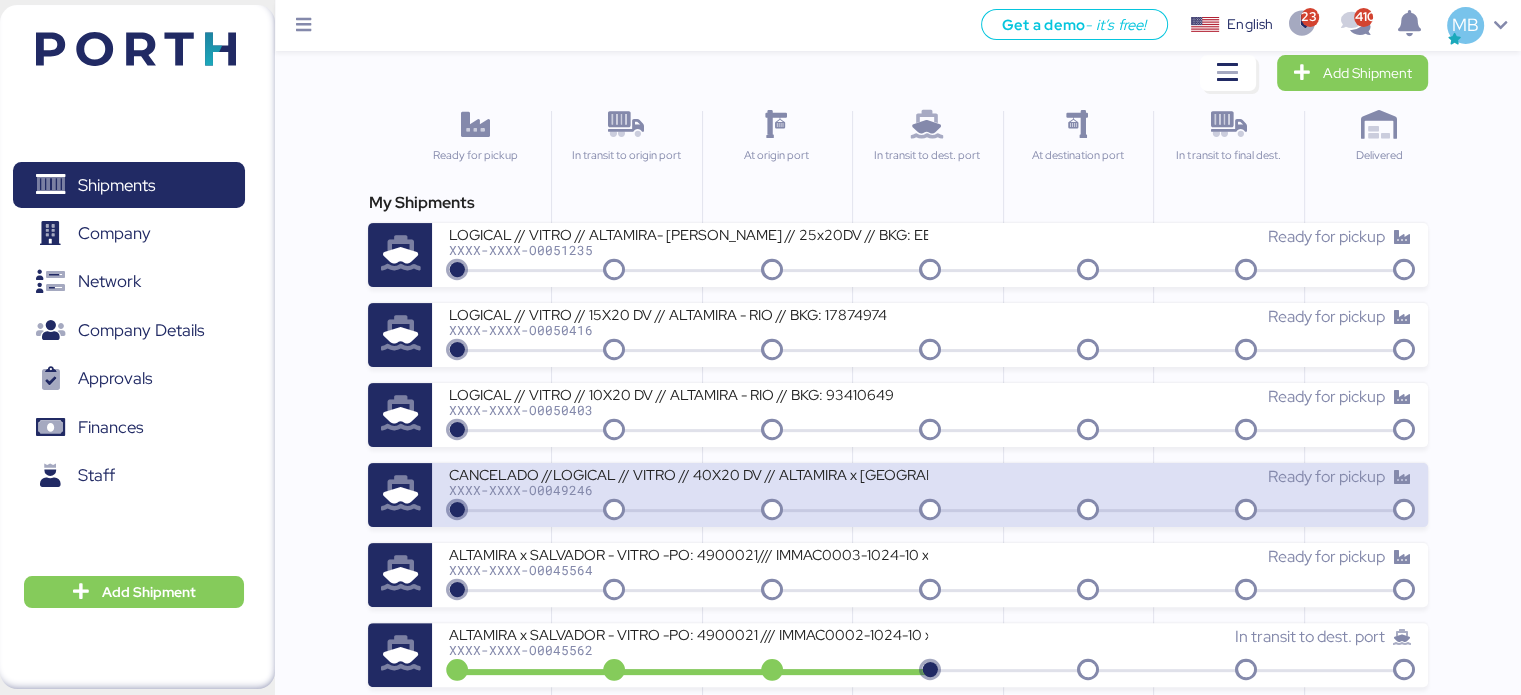 click on "XXXX-XXXX-O0049246" at bounding box center [688, 490] 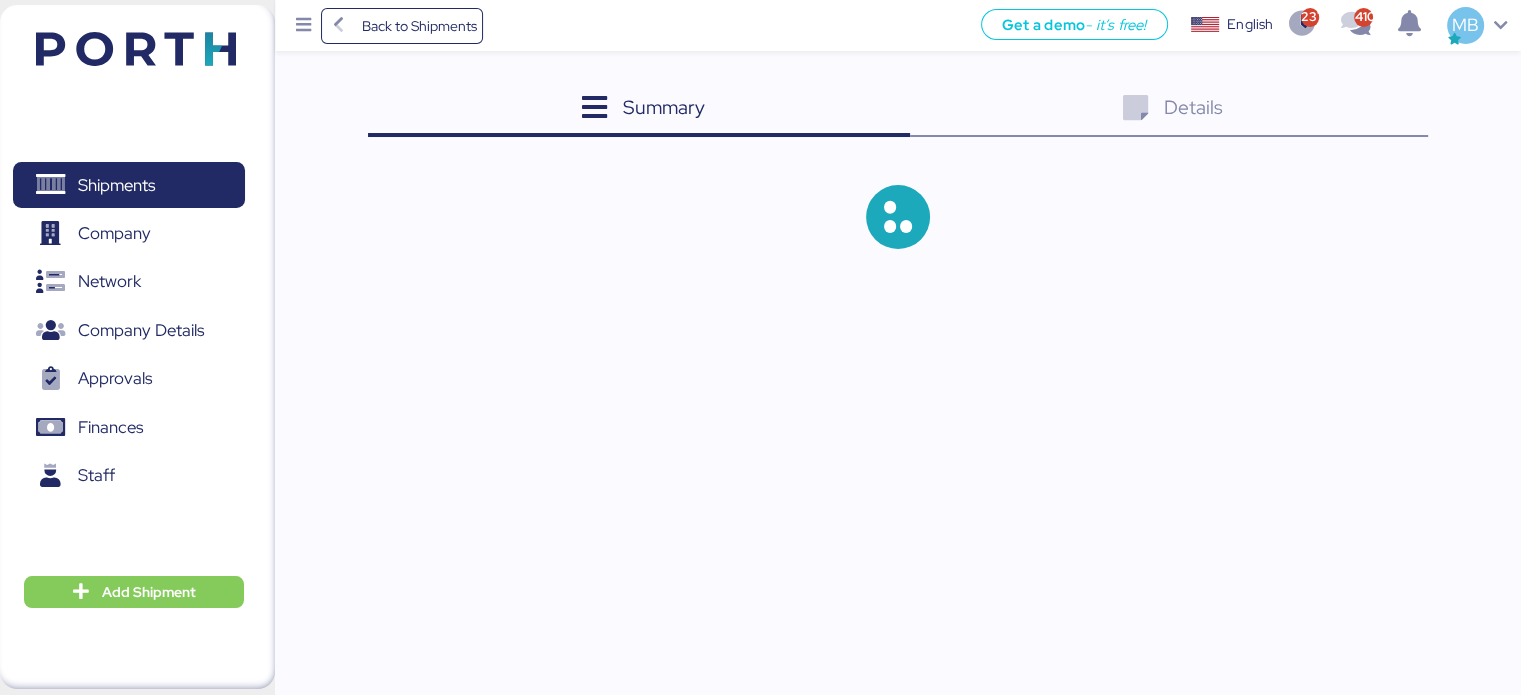 scroll, scrollTop: 0, scrollLeft: 0, axis: both 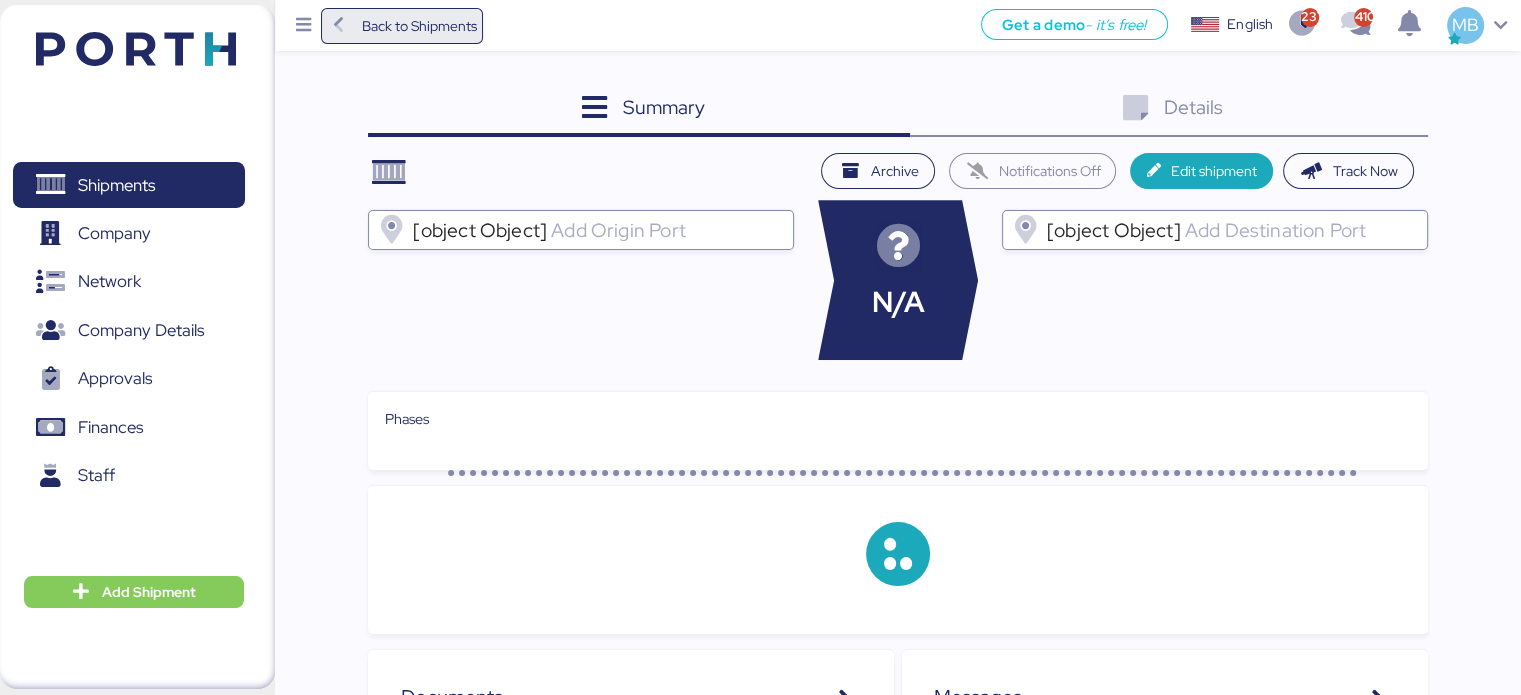 click on "Back to Shipments" at bounding box center [418, 26] 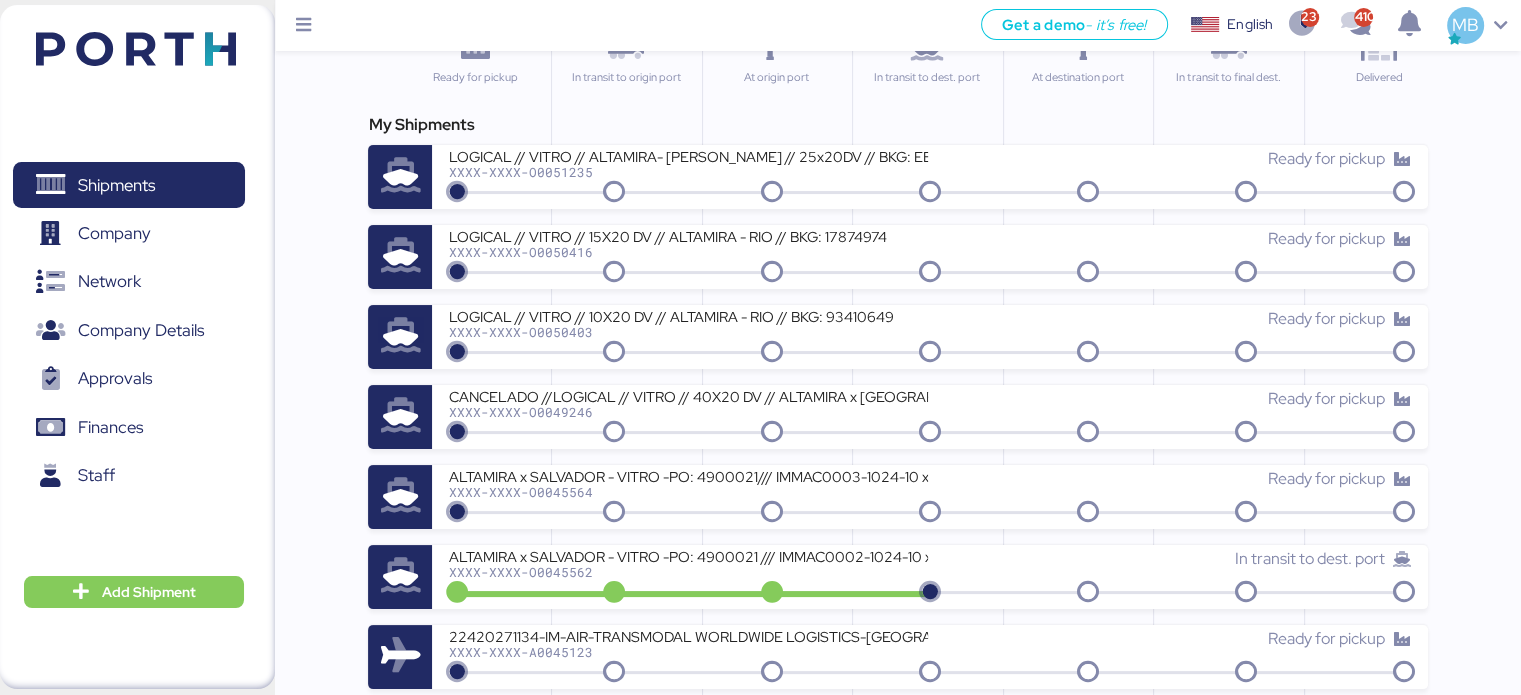 scroll, scrollTop: 200, scrollLeft: 0, axis: vertical 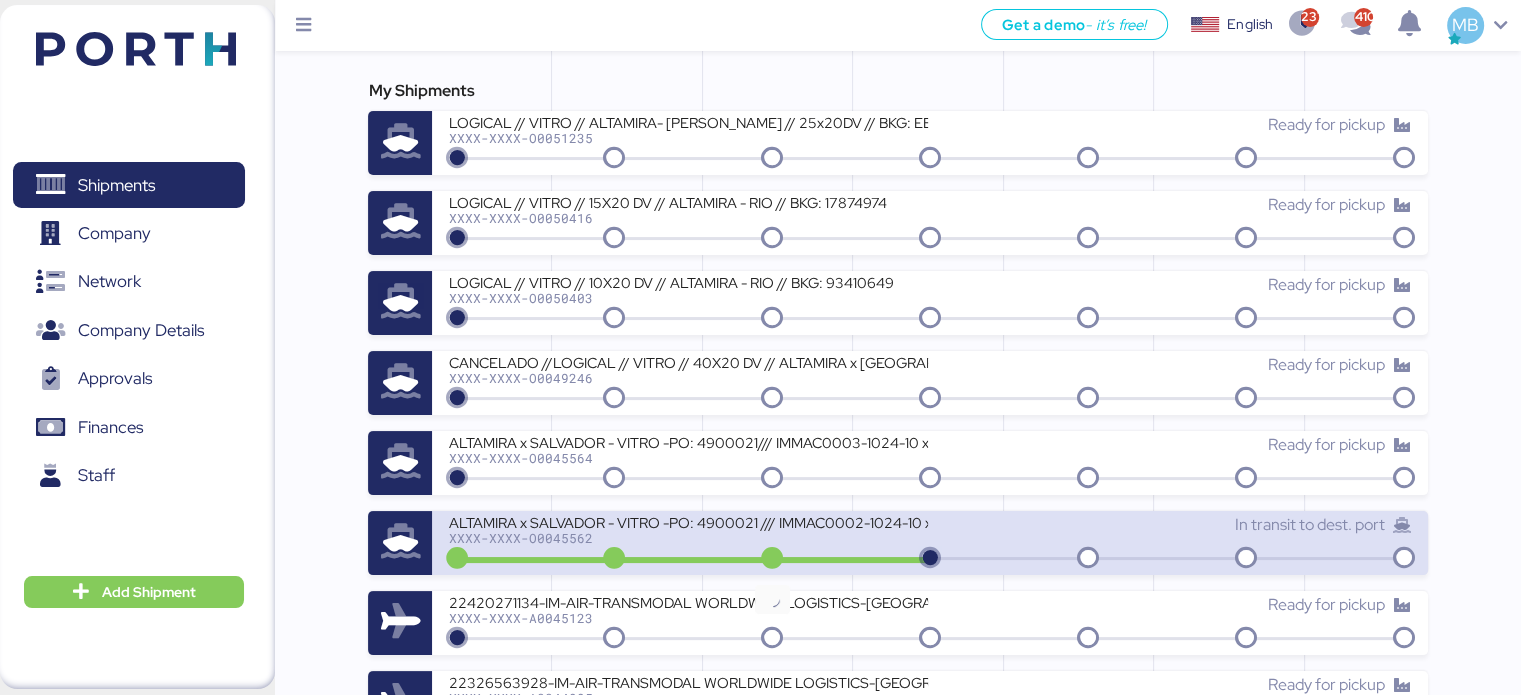 click on "ALTAMIRA x SALVADOR - VITRO -PO: 4900021 /// IMMAC0002-1024-10 x 20 DV  // bkg: MXO0723470 XXXX-XXXX-O0045562" at bounding box center (689, 534) 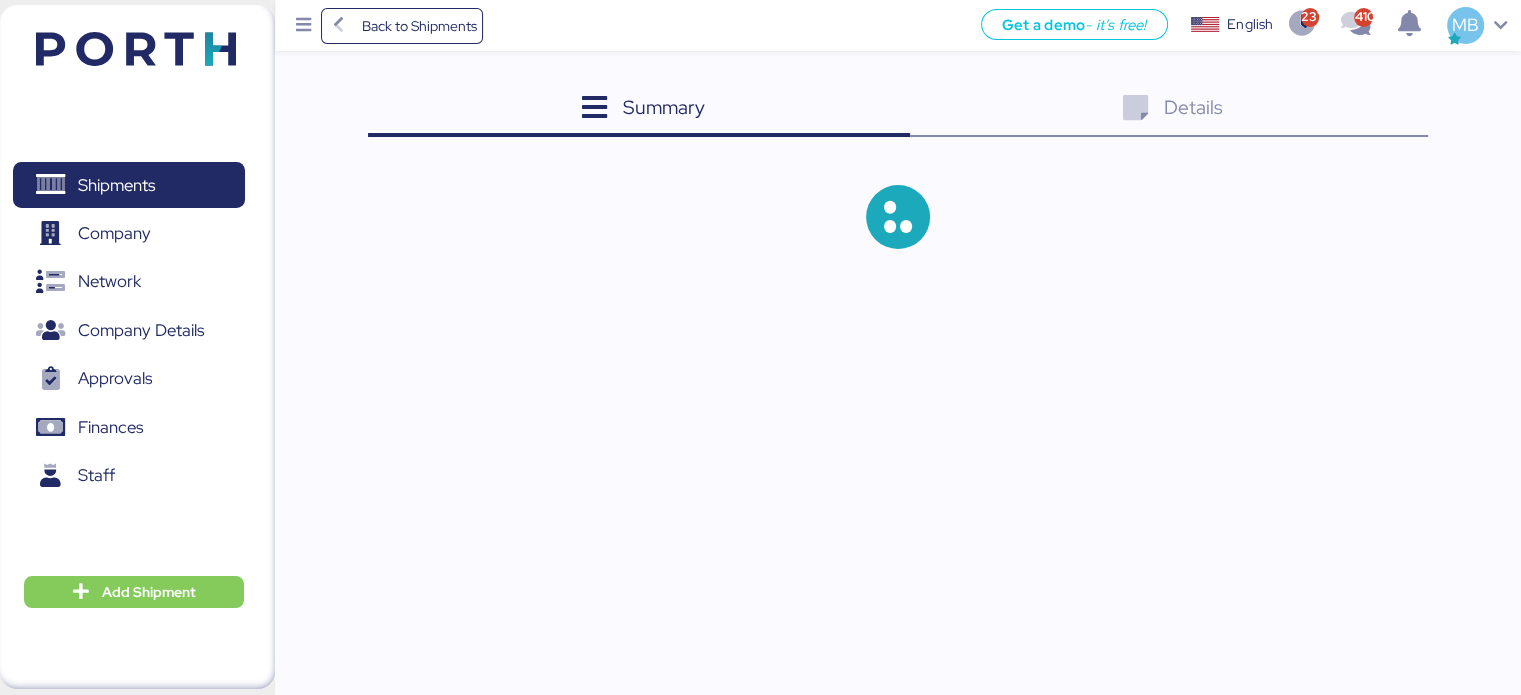 scroll, scrollTop: 0, scrollLeft: 0, axis: both 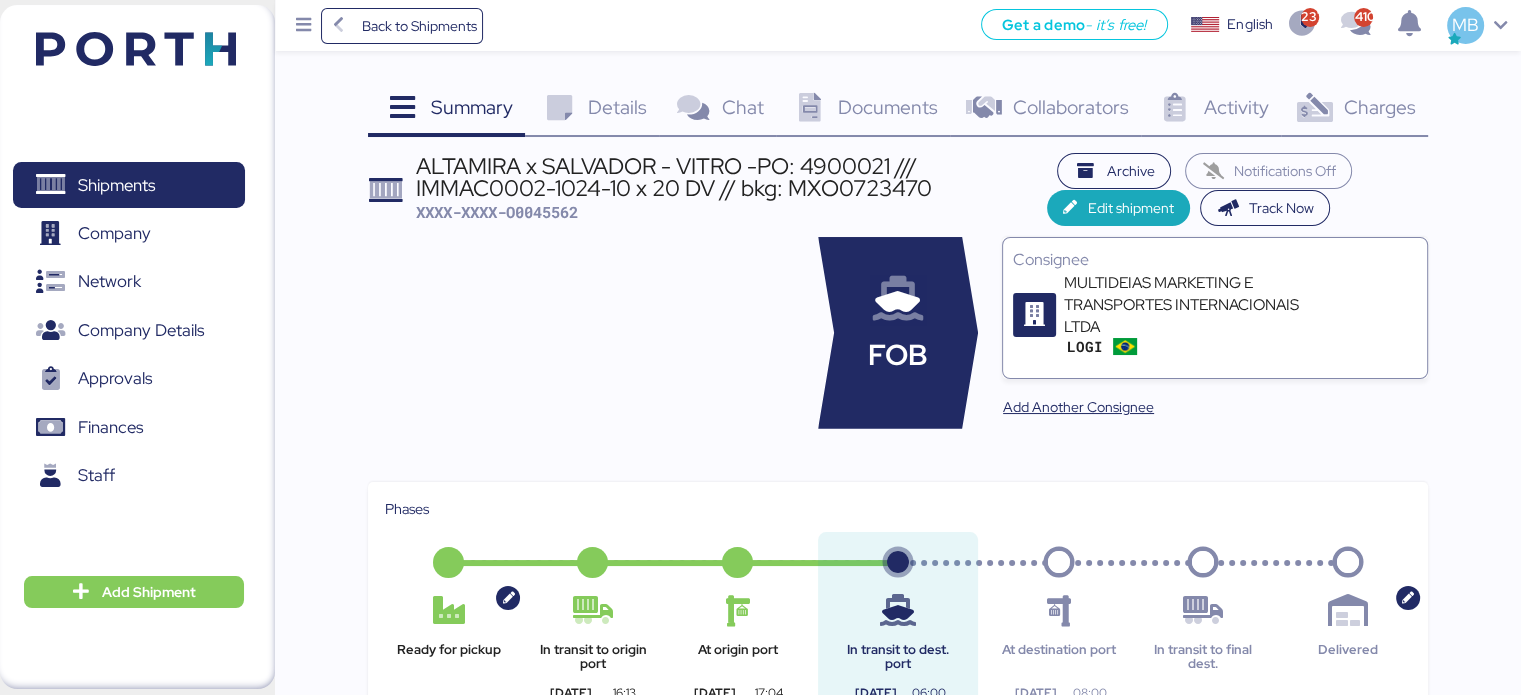 click on "Charges" at bounding box center (1379, 107) 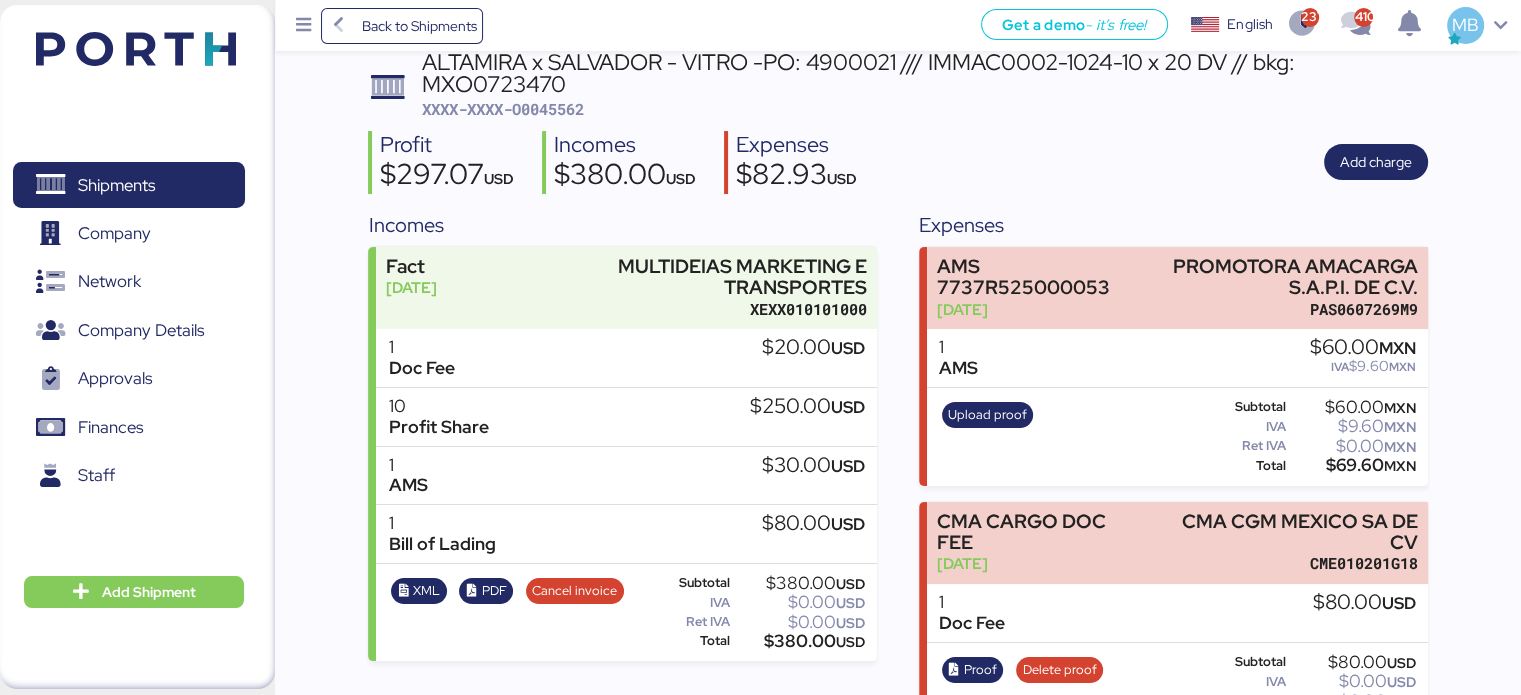 scroll, scrollTop: 140, scrollLeft: 0, axis: vertical 